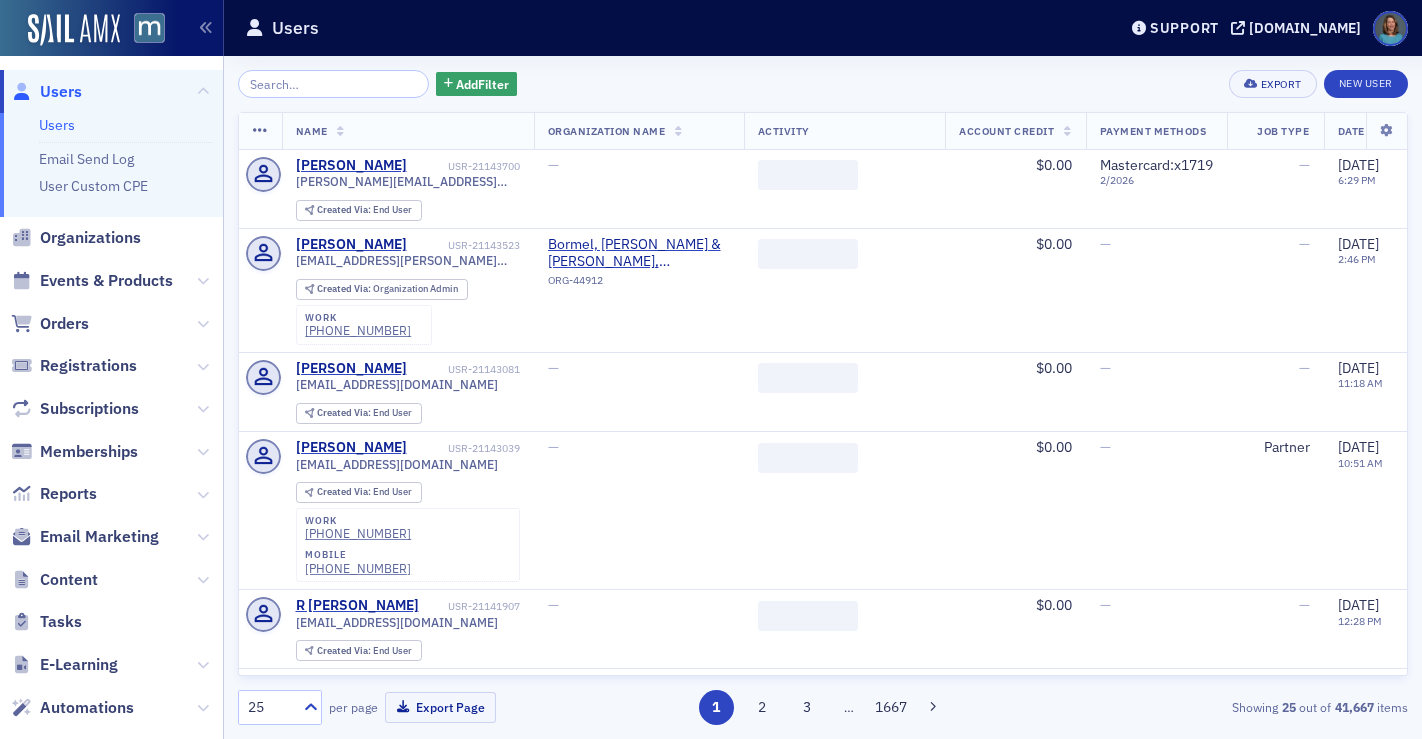 scroll, scrollTop: 0, scrollLeft: 0, axis: both 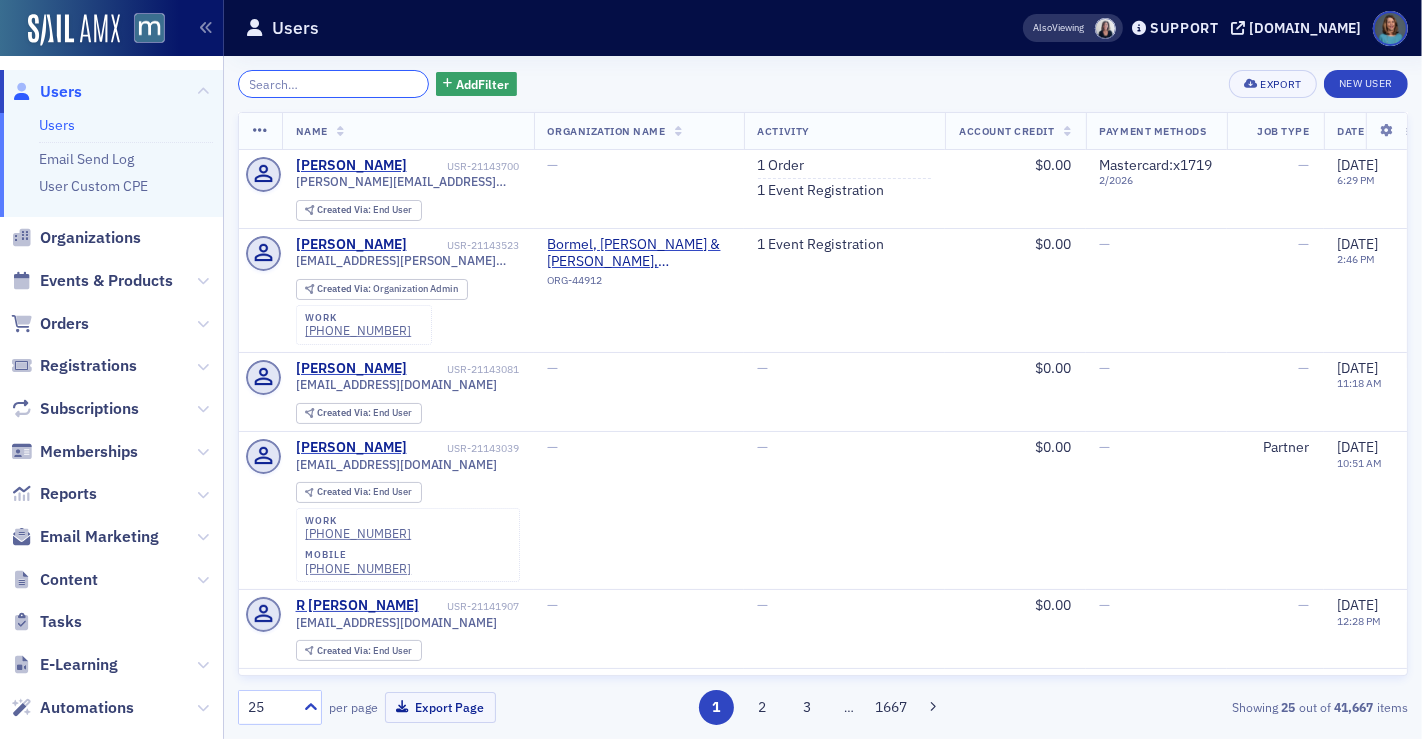 click 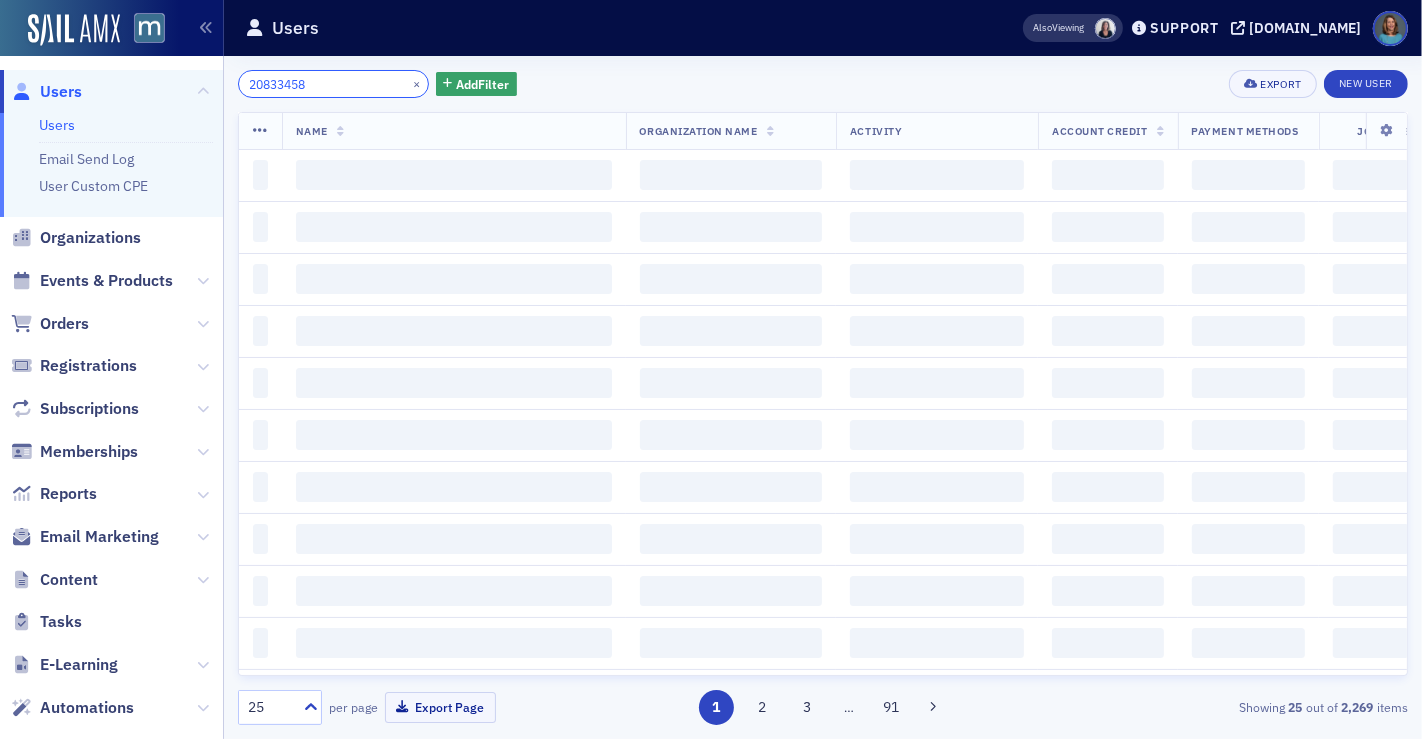 type on "20833458" 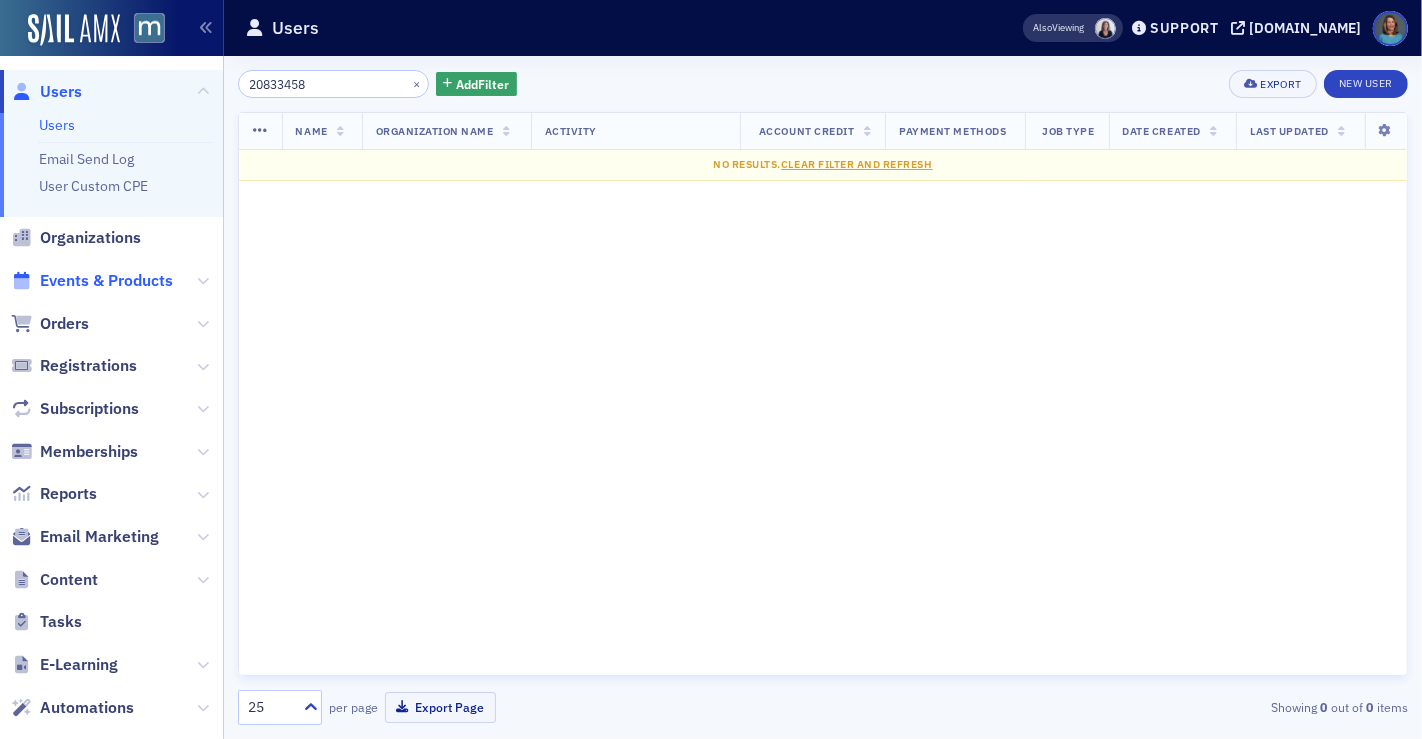 click on "Events & Products" 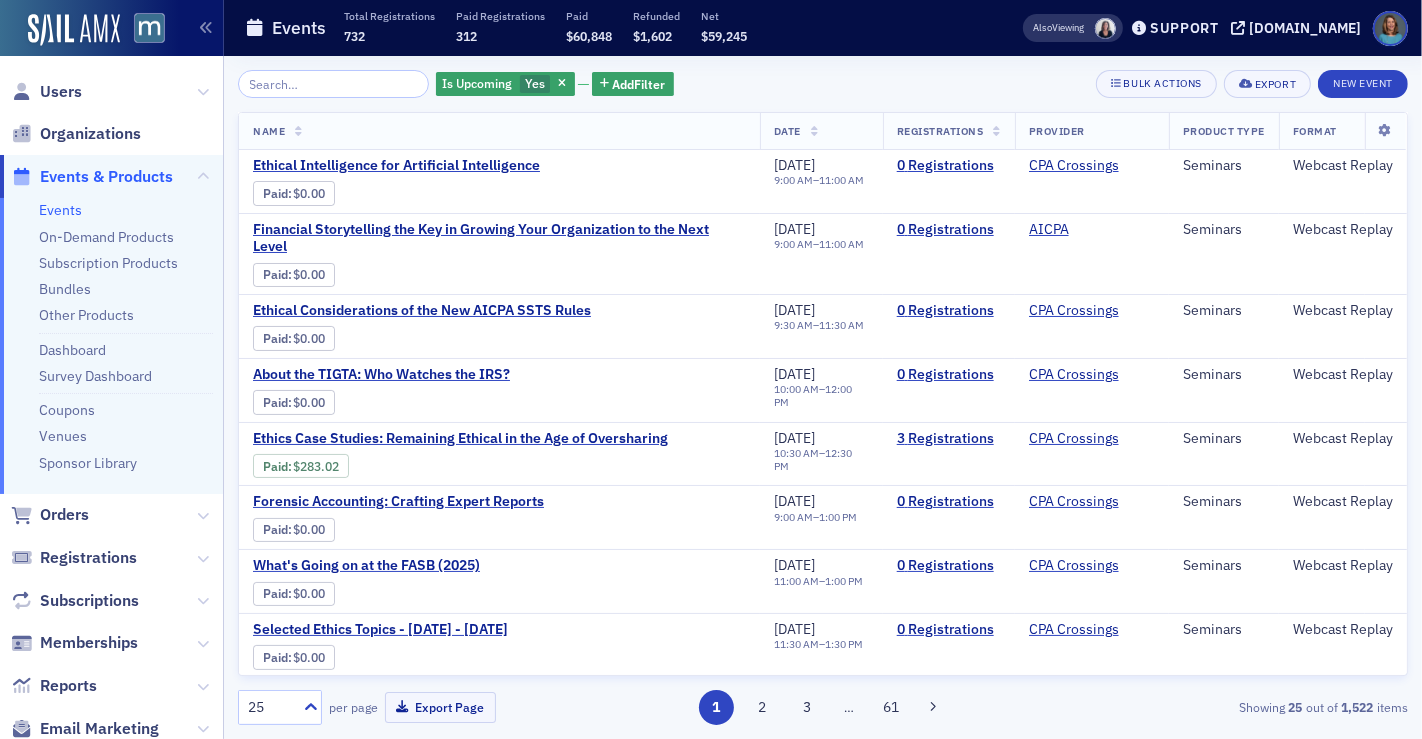 click 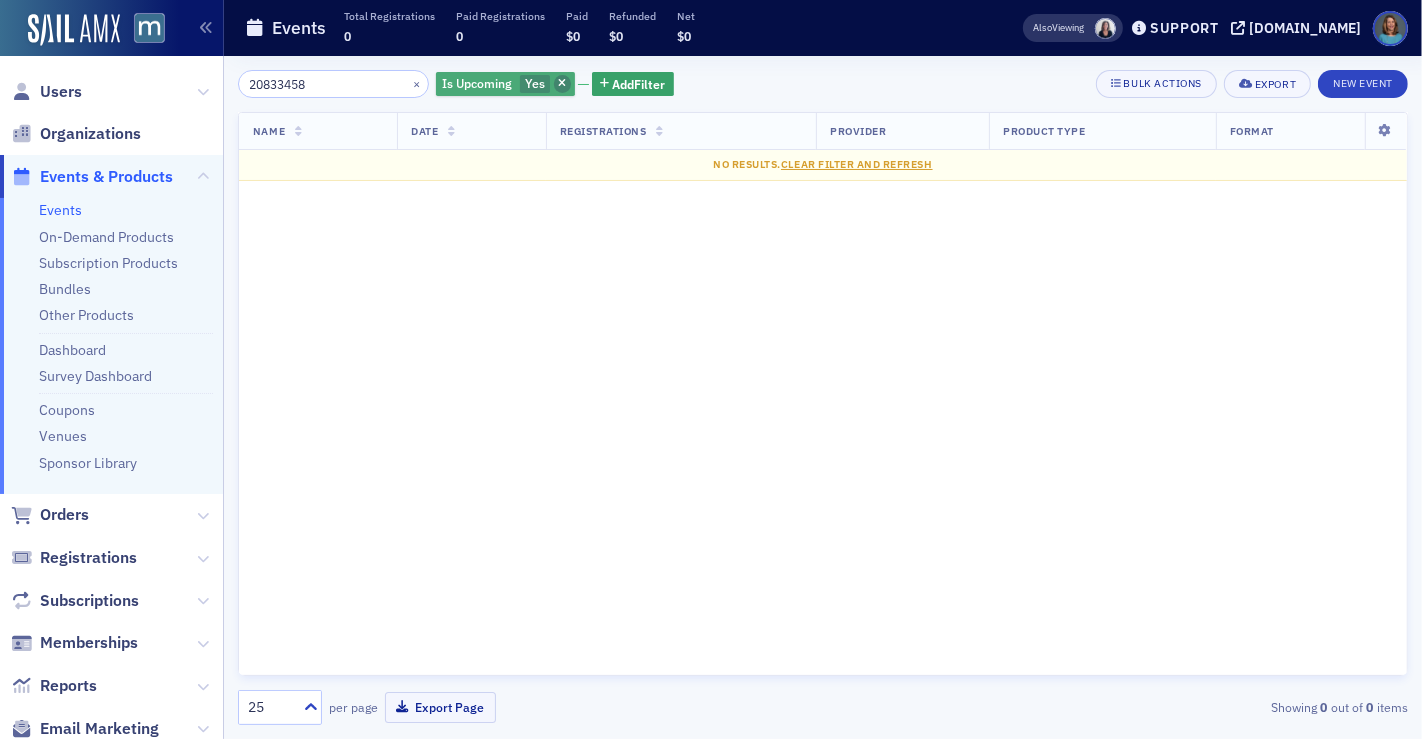 type on "20833458" 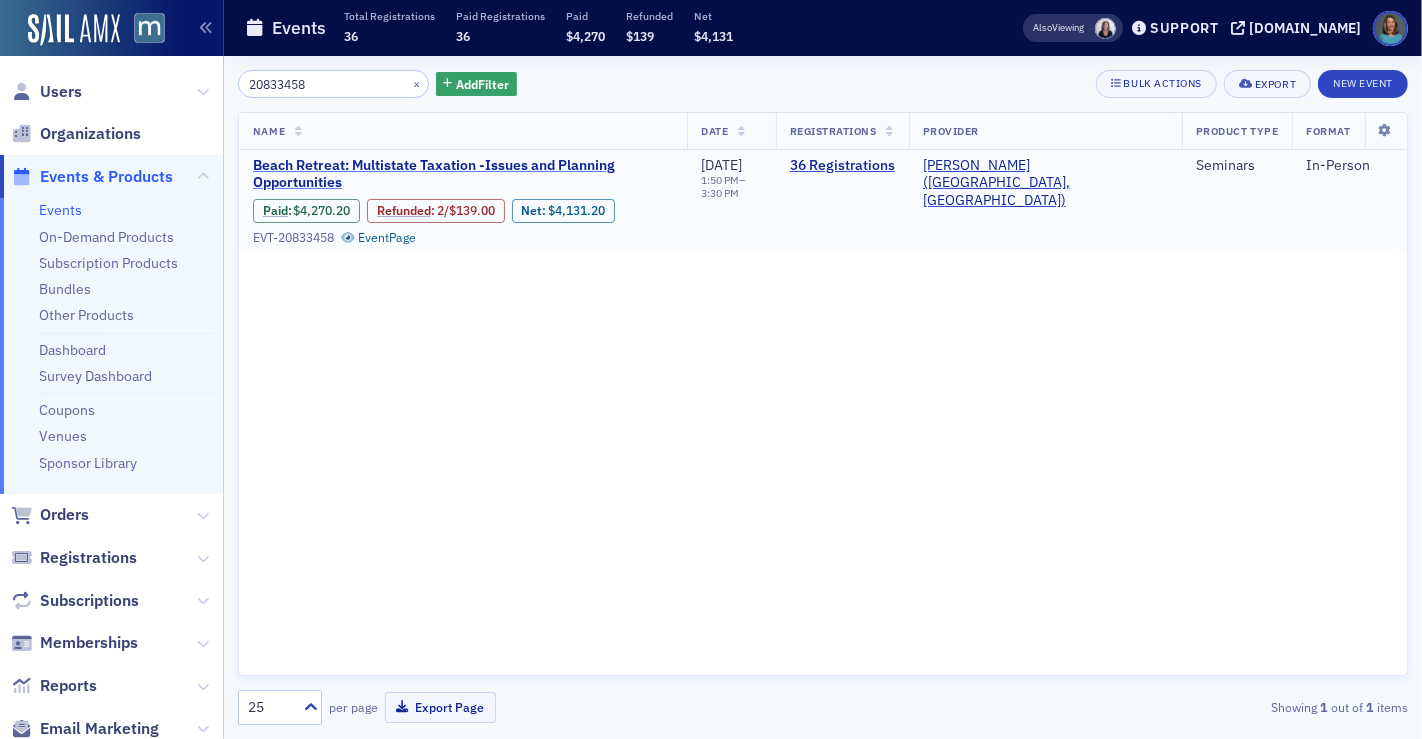 click on "Beach Retreat: Multistate Taxation -Issues and Planning Opportunities" 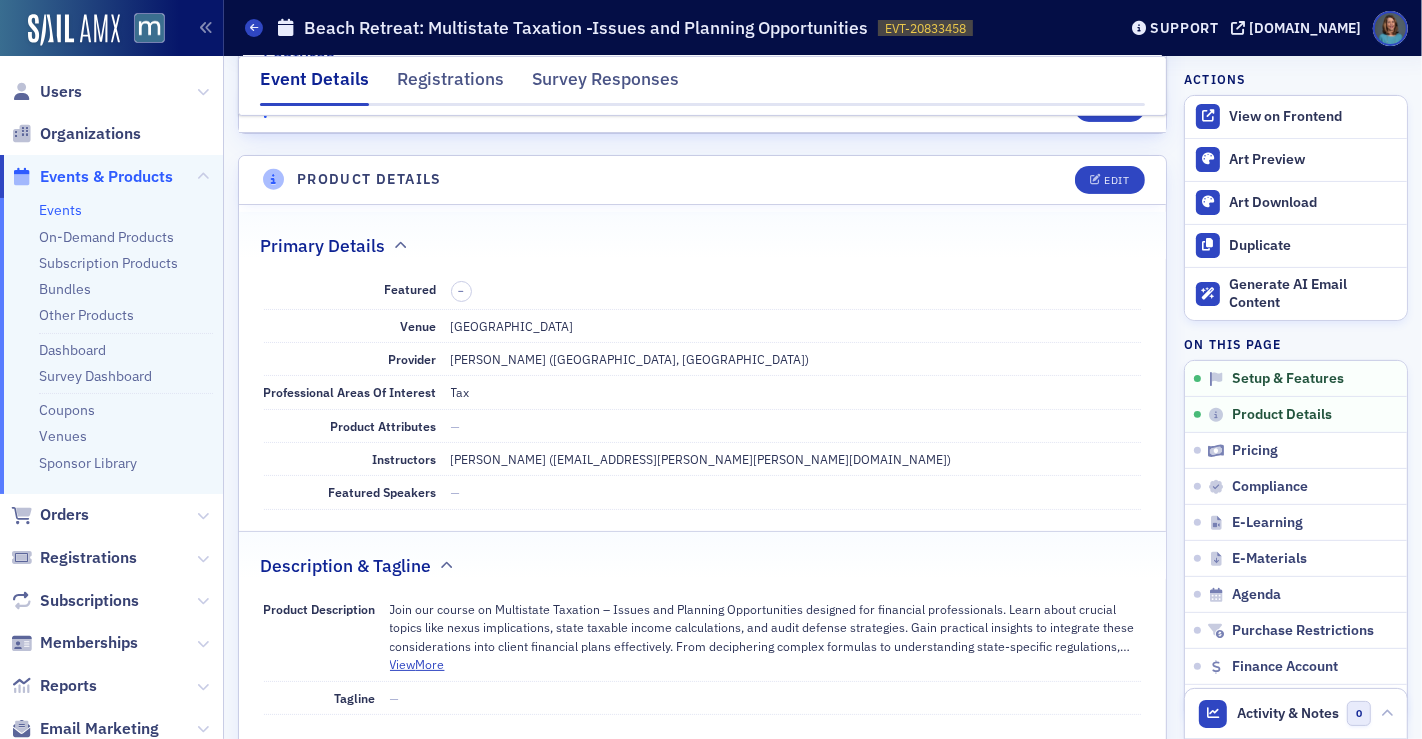 scroll, scrollTop: 0, scrollLeft: 0, axis: both 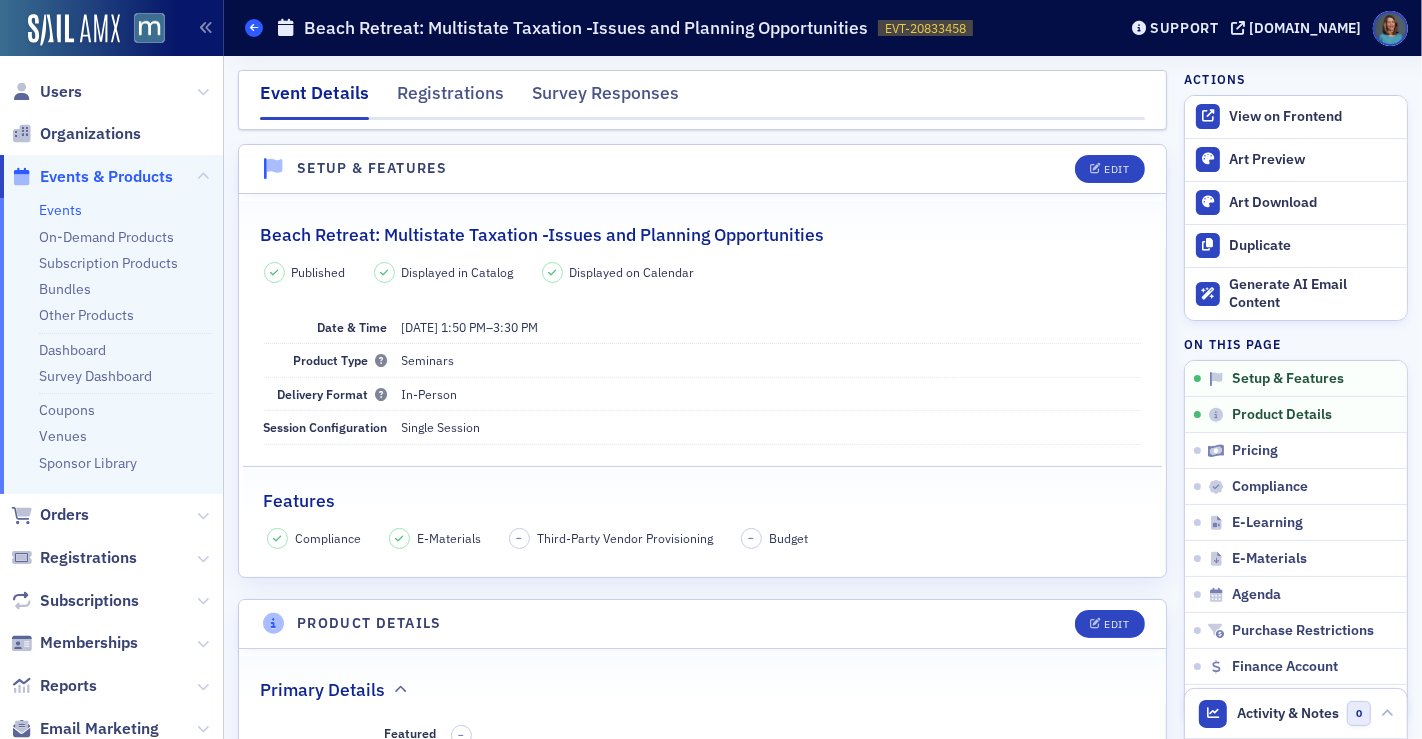 click 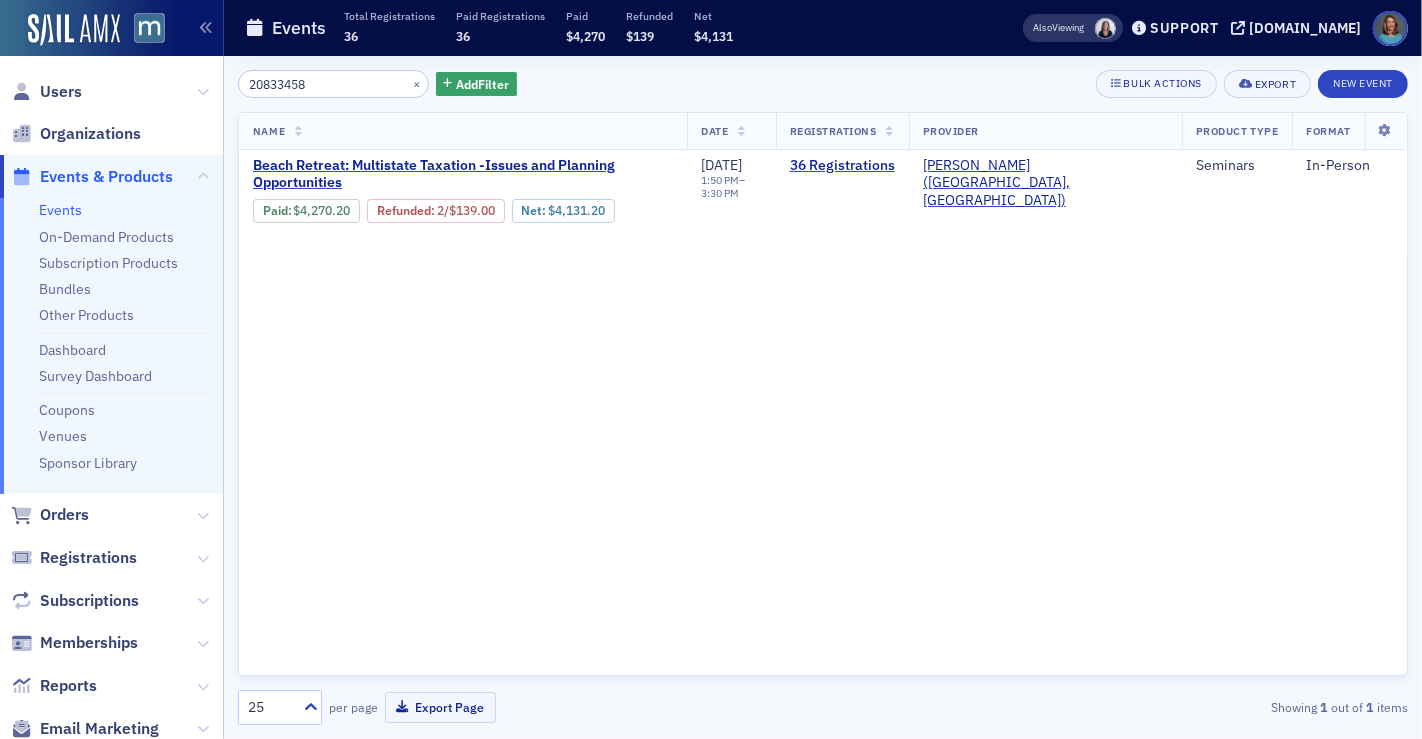drag, startPoint x: 331, startPoint y: 84, endPoint x: 178, endPoint y: 50, distance: 156.73225 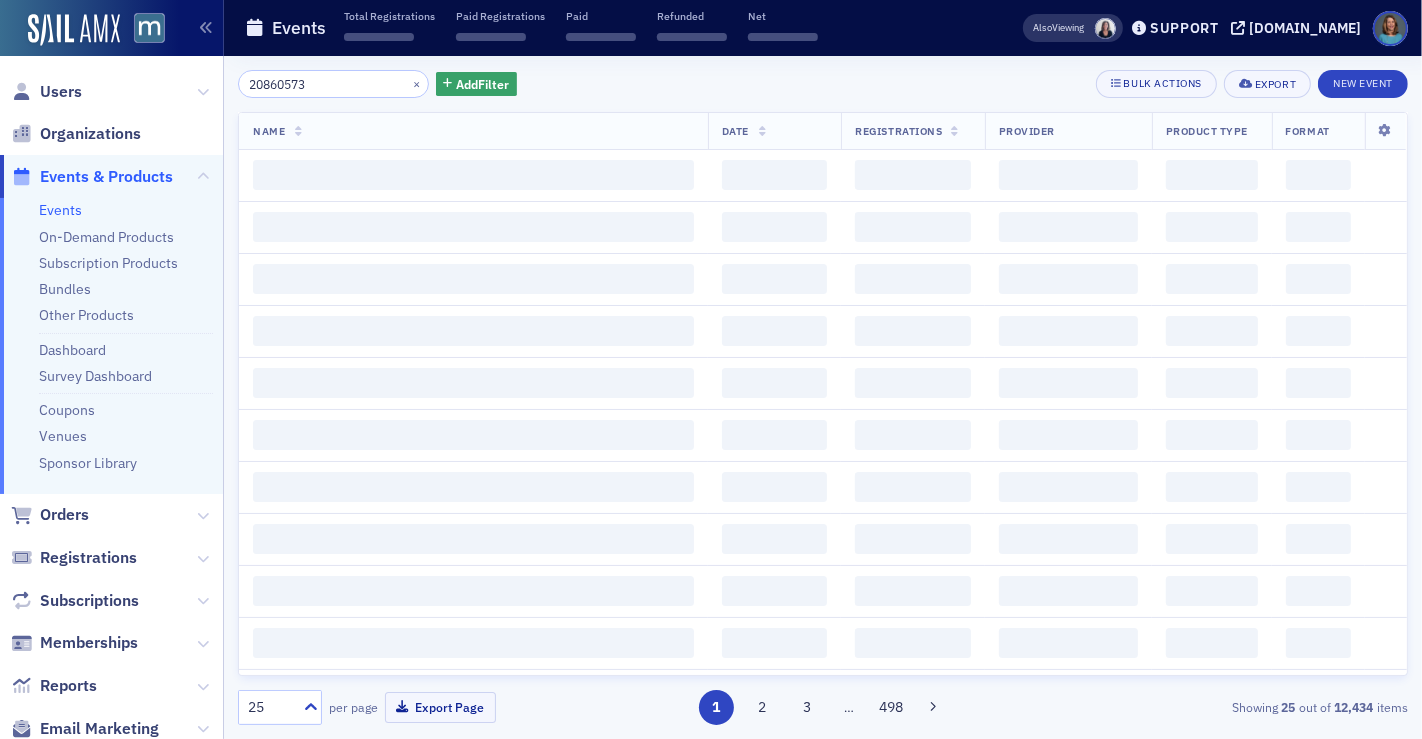 type on "20860573" 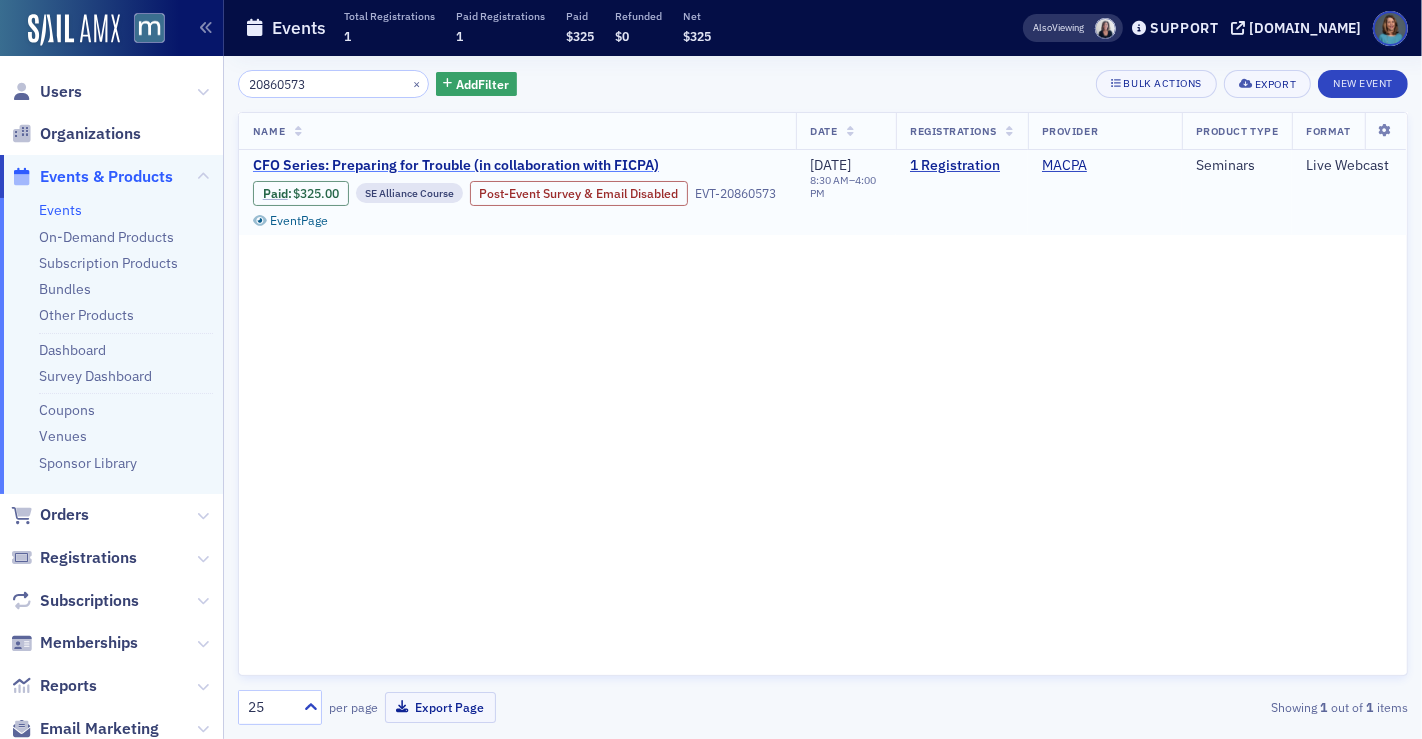 click on "CFO Series: Preparing for Trouble (in collaboration with FICPA)" 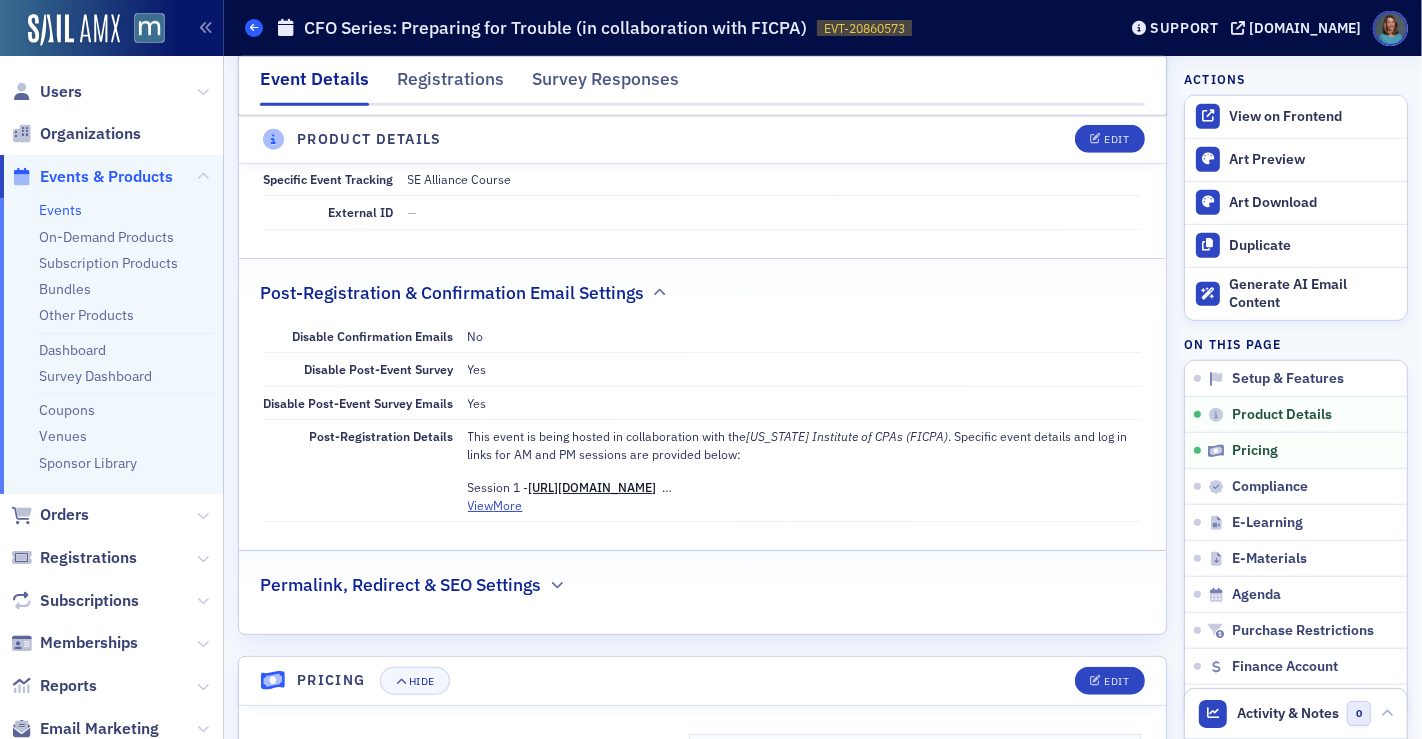 scroll, scrollTop: 1228, scrollLeft: 0, axis: vertical 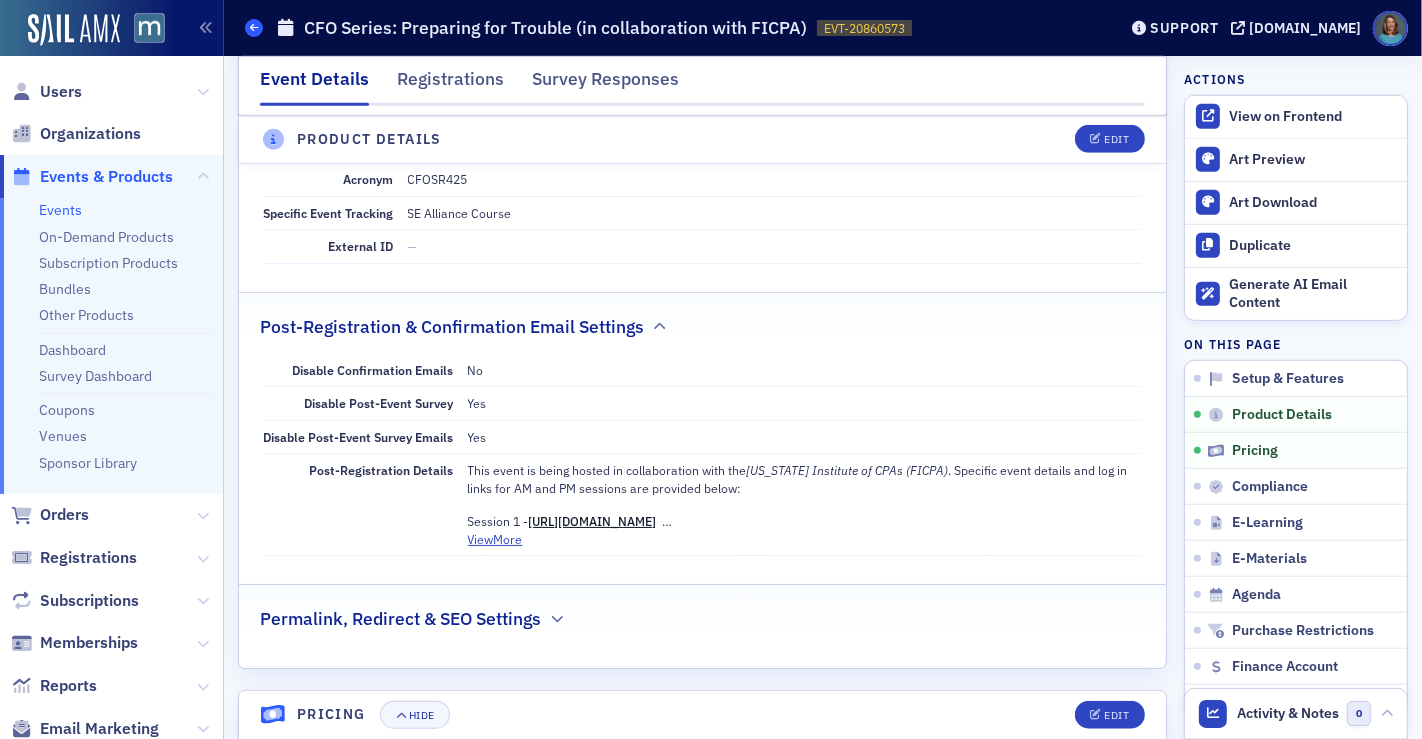 click 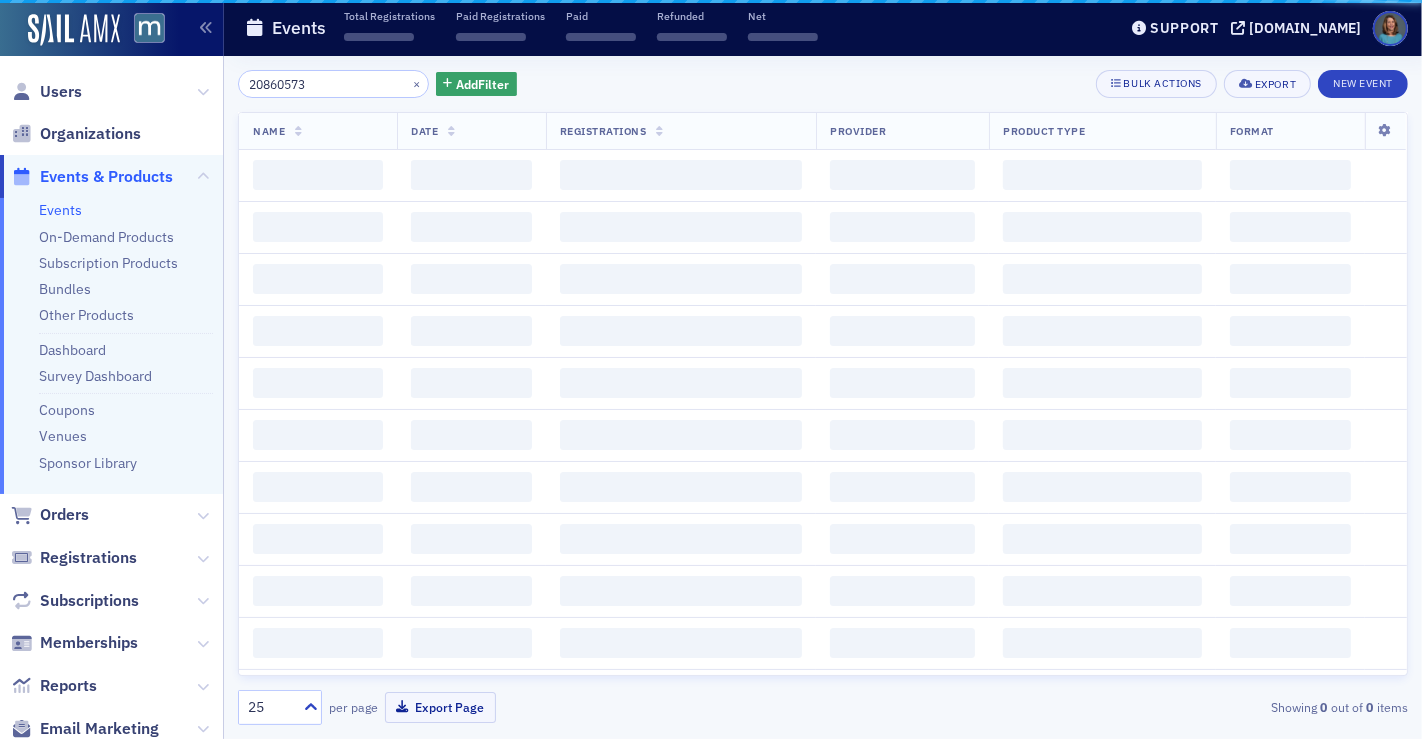 scroll, scrollTop: 0, scrollLeft: 0, axis: both 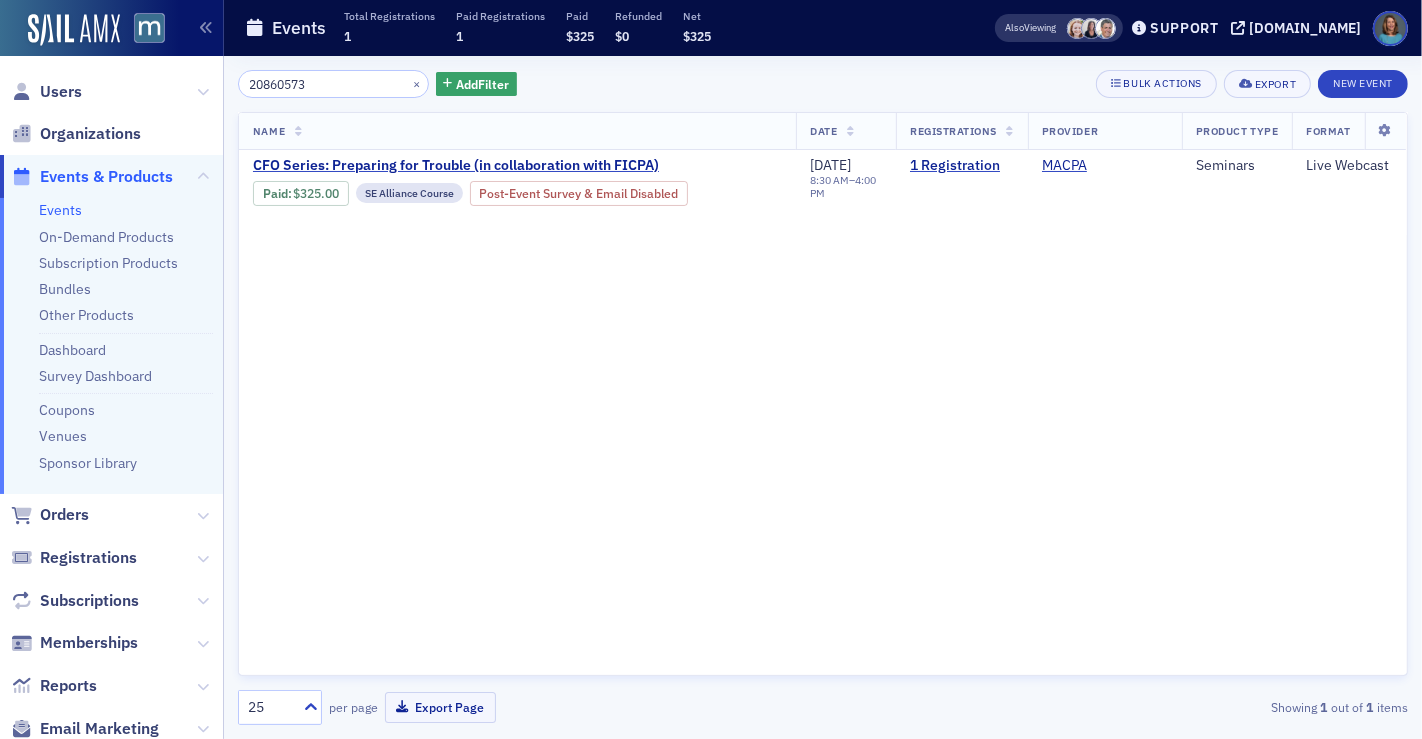 drag, startPoint x: 334, startPoint y: 72, endPoint x: 237, endPoint y: 71, distance: 97.00516 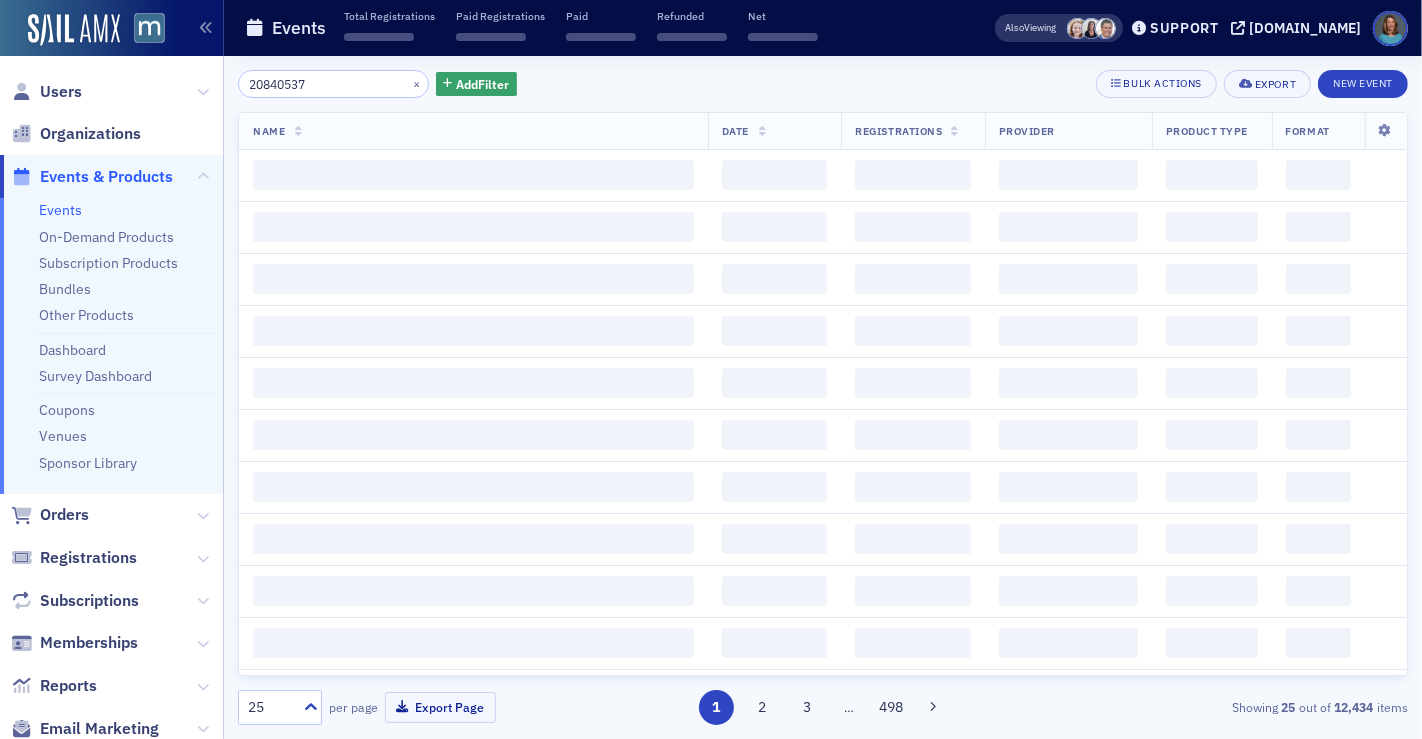 type on "20840537" 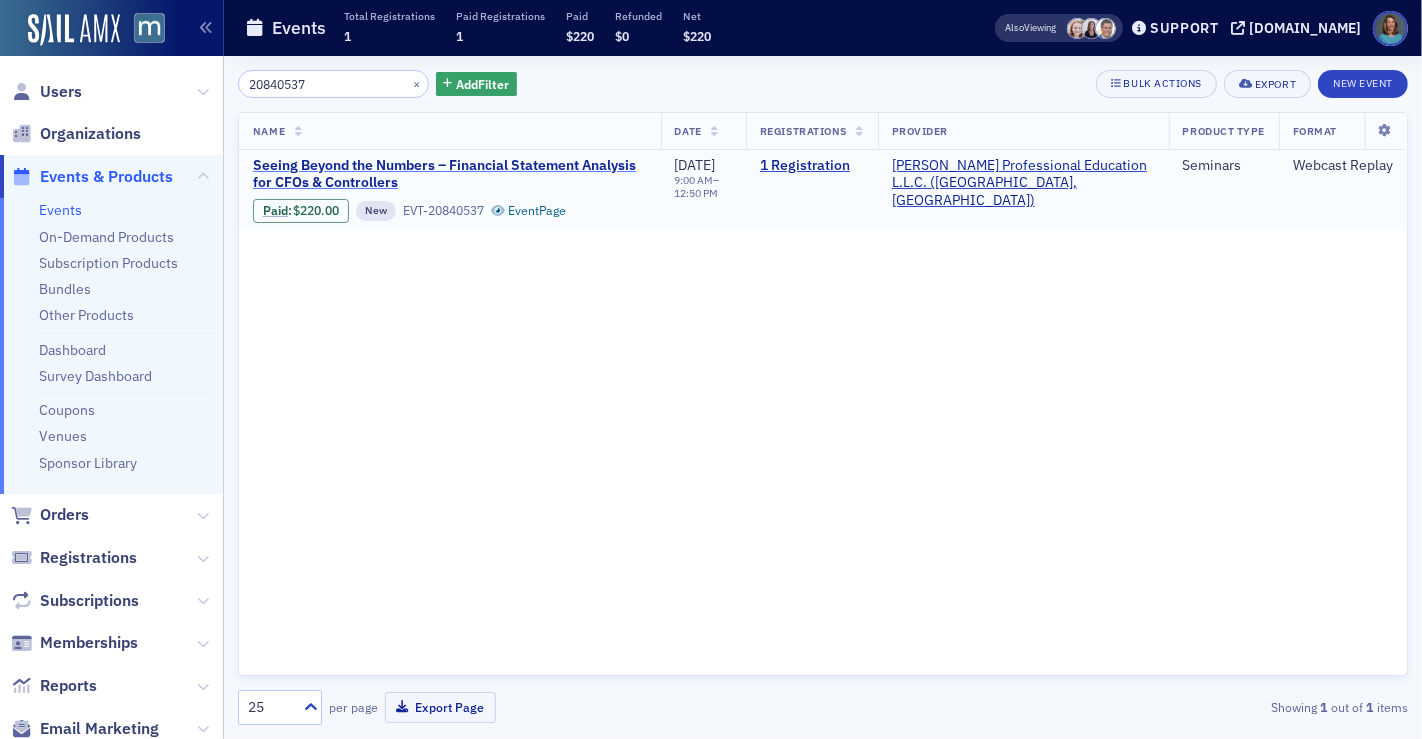 click on "Seeing Beyond the Numbers – Financial Statement Analysis for CFOs & Controllers" 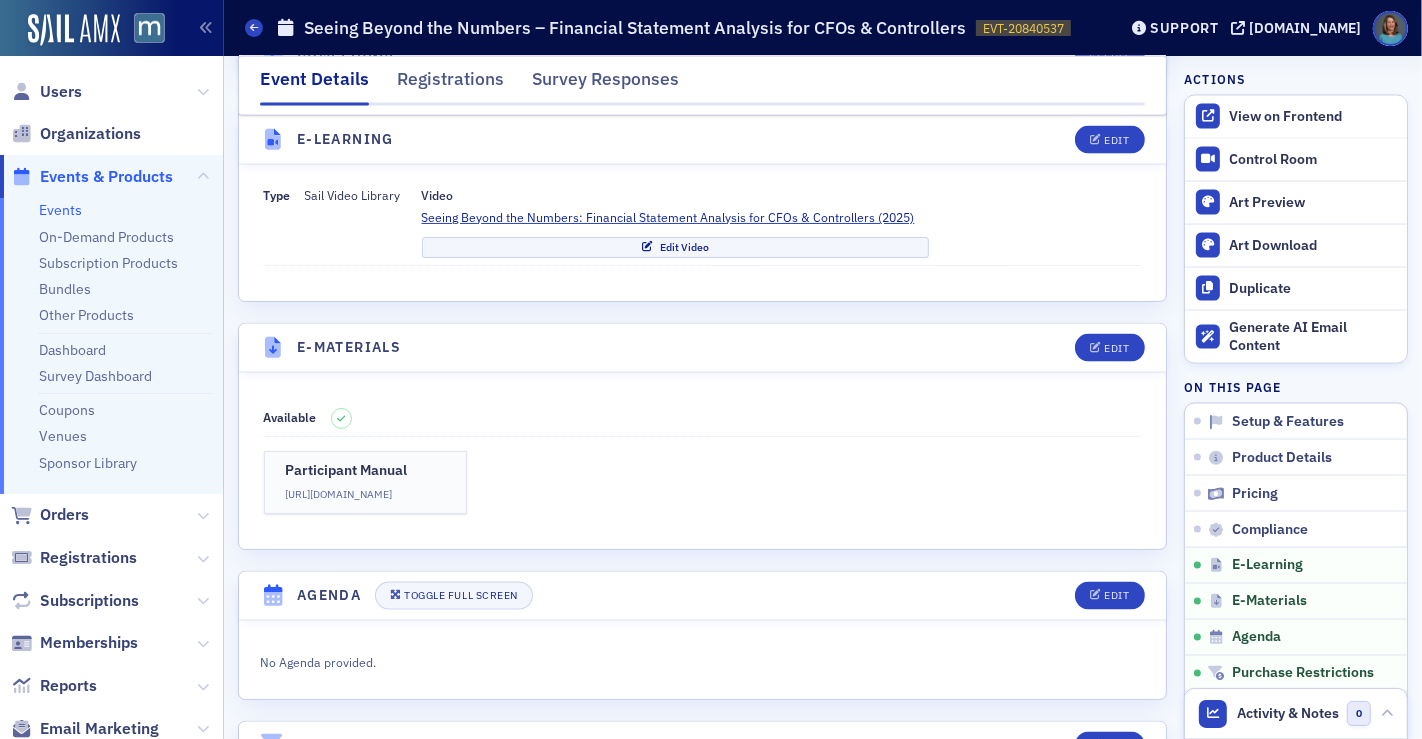 scroll, scrollTop: 2482, scrollLeft: 0, axis: vertical 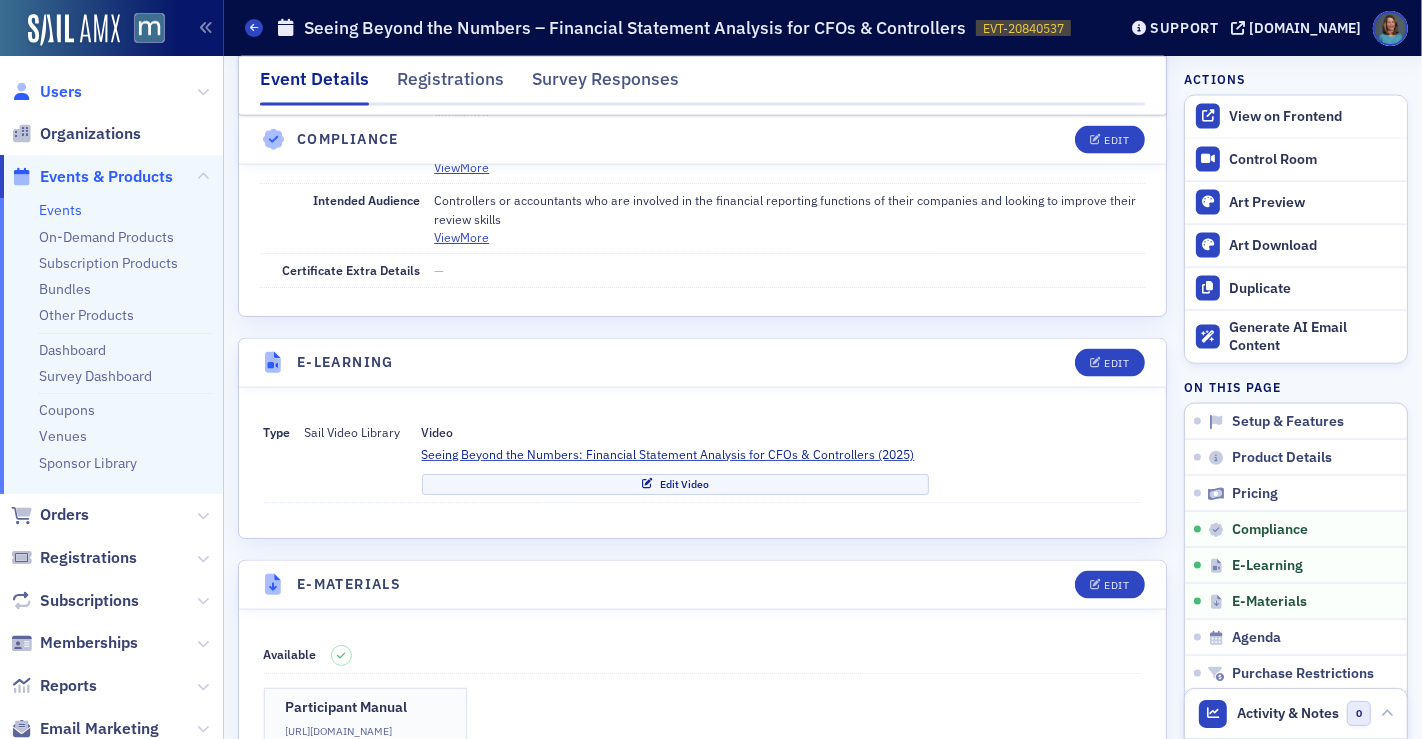 click on "Users" 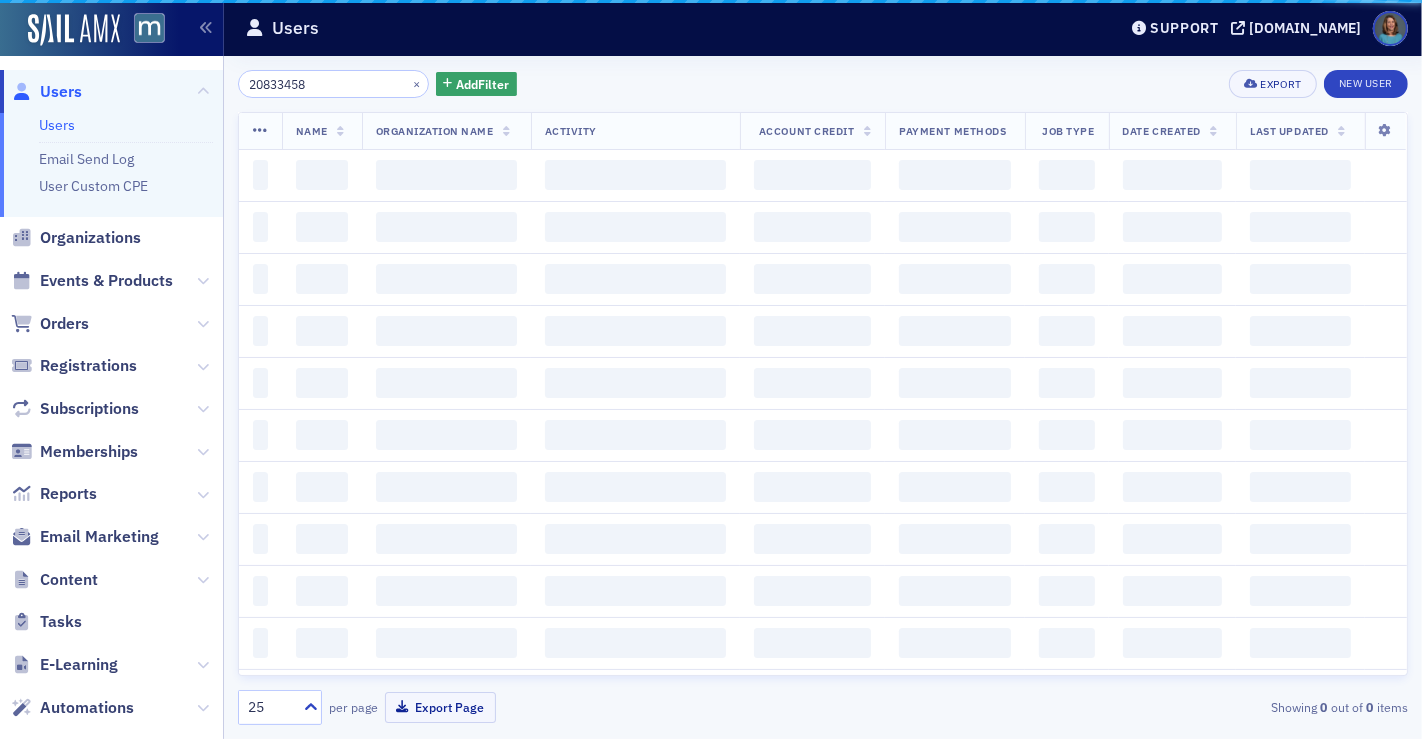scroll, scrollTop: 0, scrollLeft: 0, axis: both 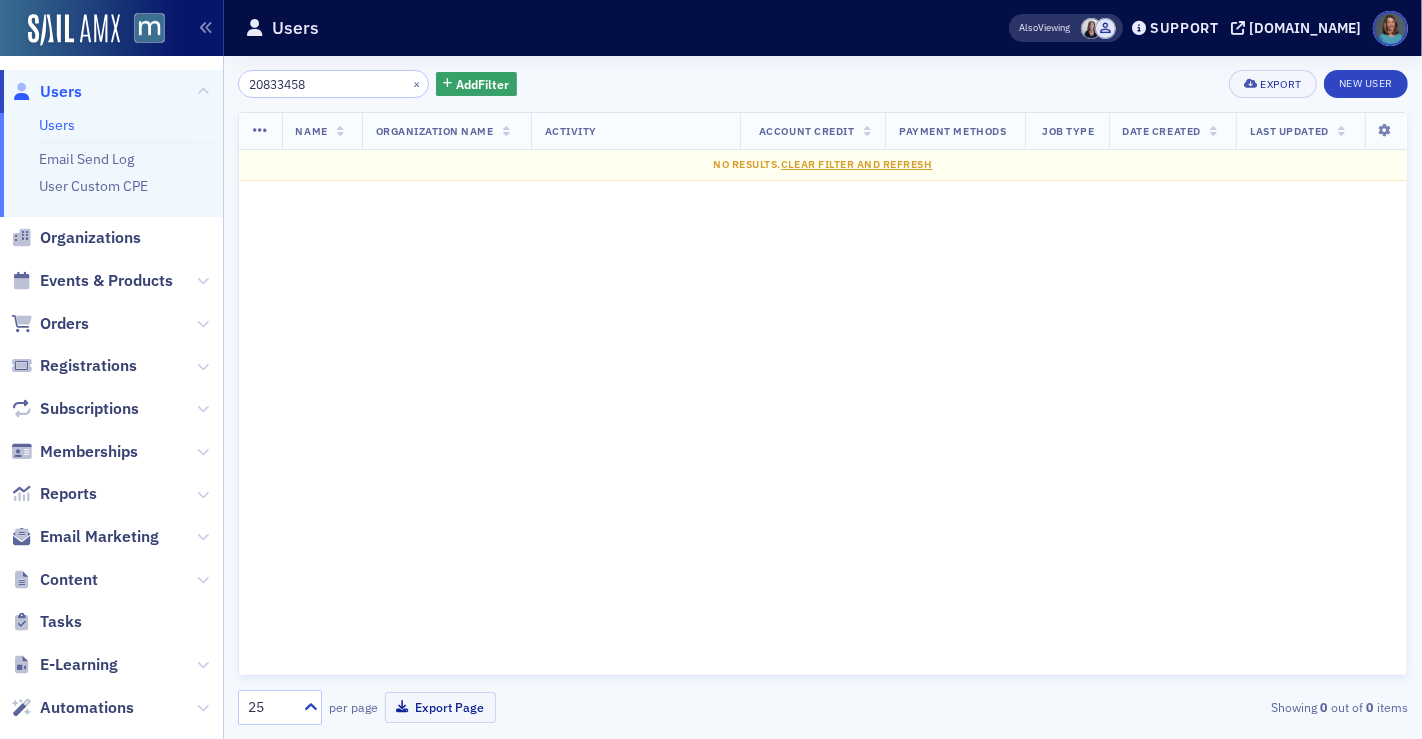 drag, startPoint x: 61, startPoint y: 127, endPoint x: 80, endPoint y: 124, distance: 19.235384 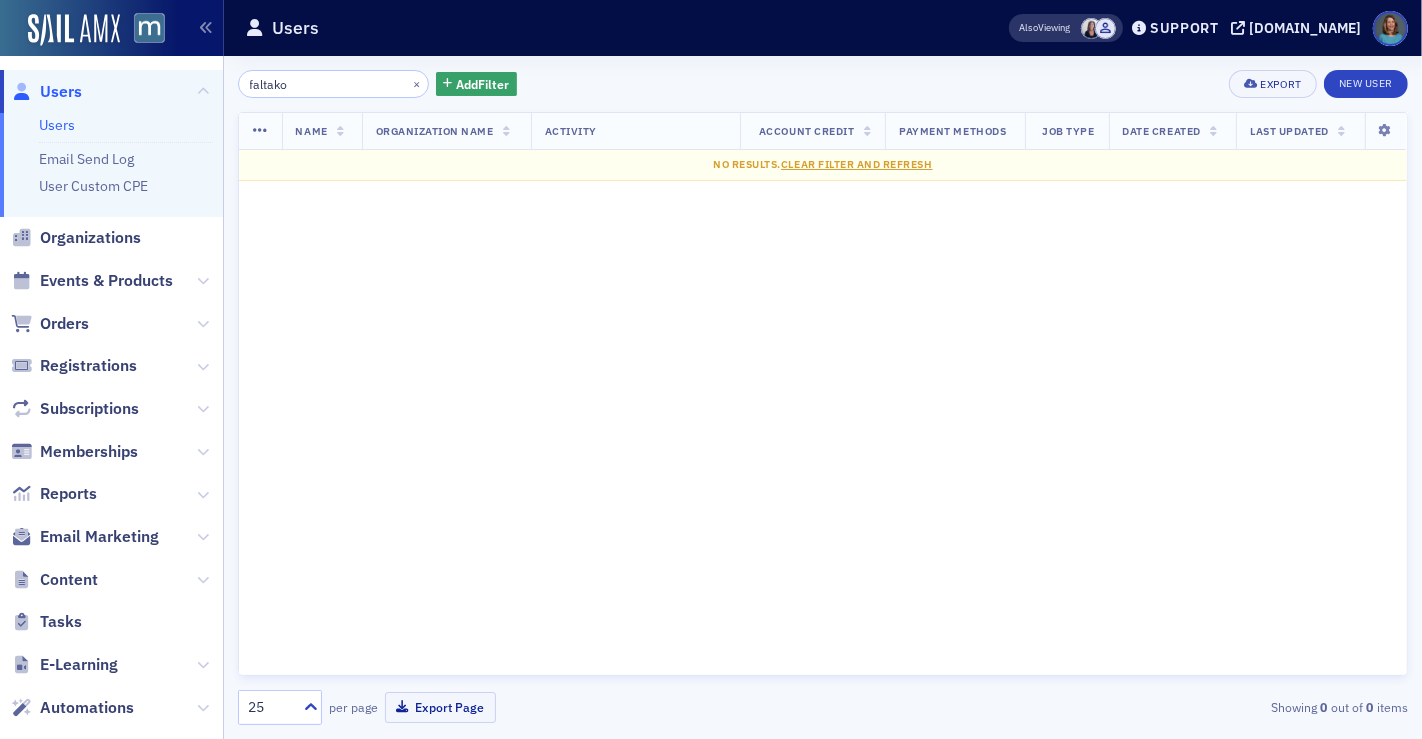 drag, startPoint x: 317, startPoint y: 82, endPoint x: 202, endPoint y: 79, distance: 115.03912 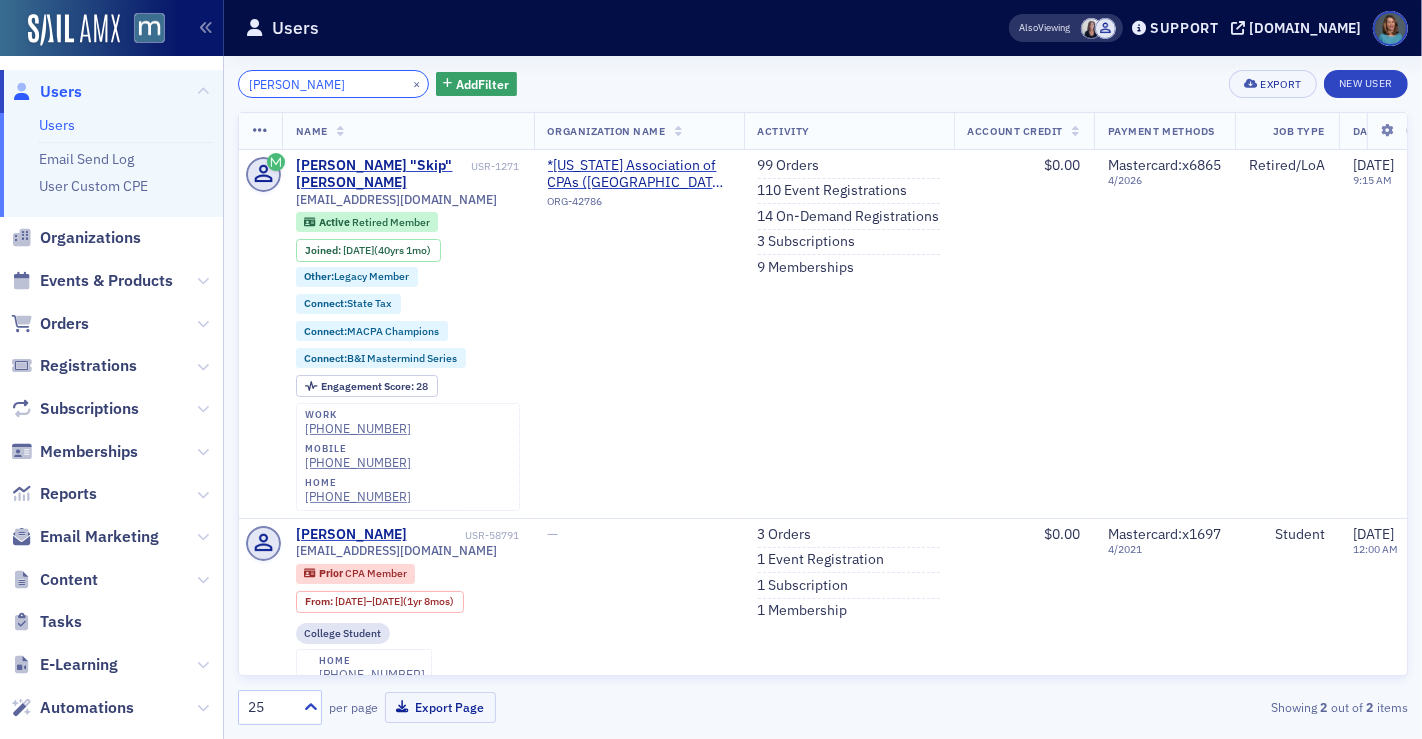 drag, startPoint x: 335, startPoint y: 78, endPoint x: 147, endPoint y: 55, distance: 189.40169 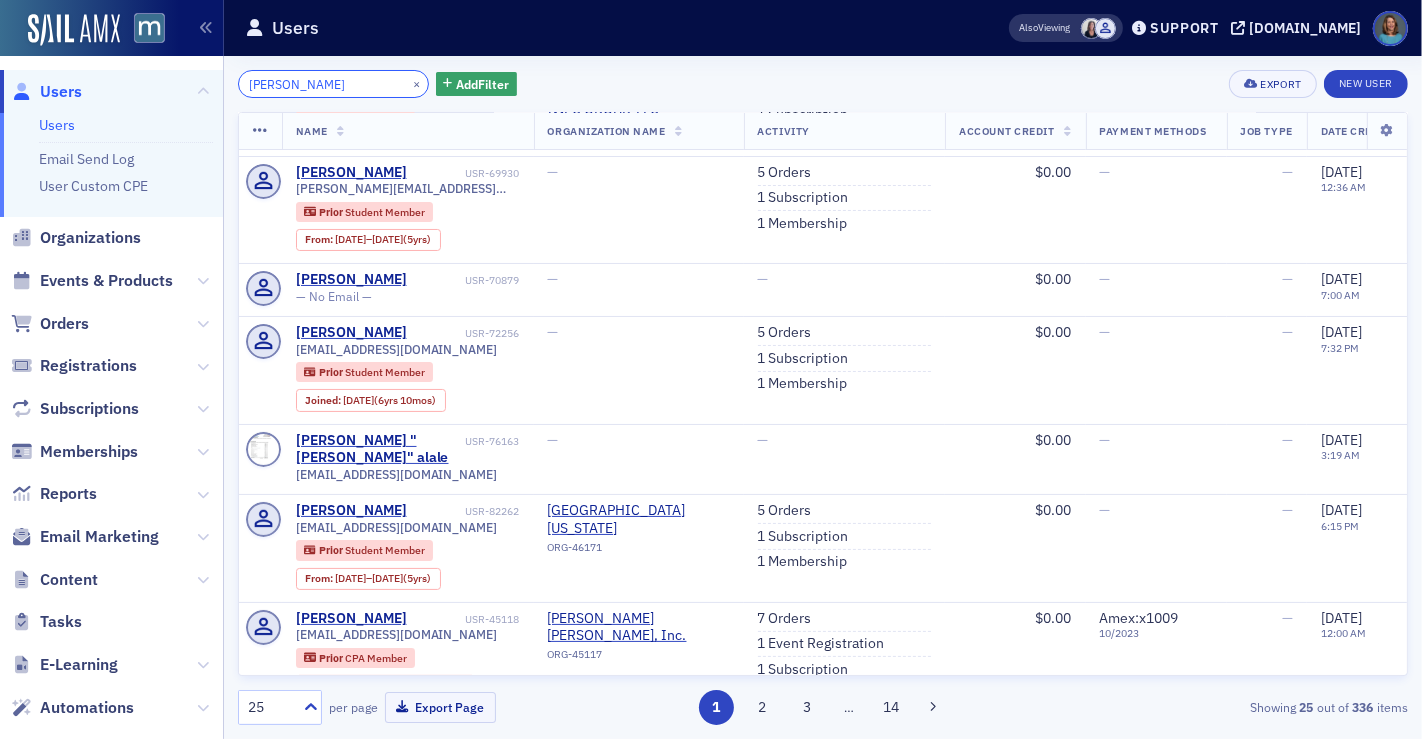 scroll, scrollTop: 111, scrollLeft: 0, axis: vertical 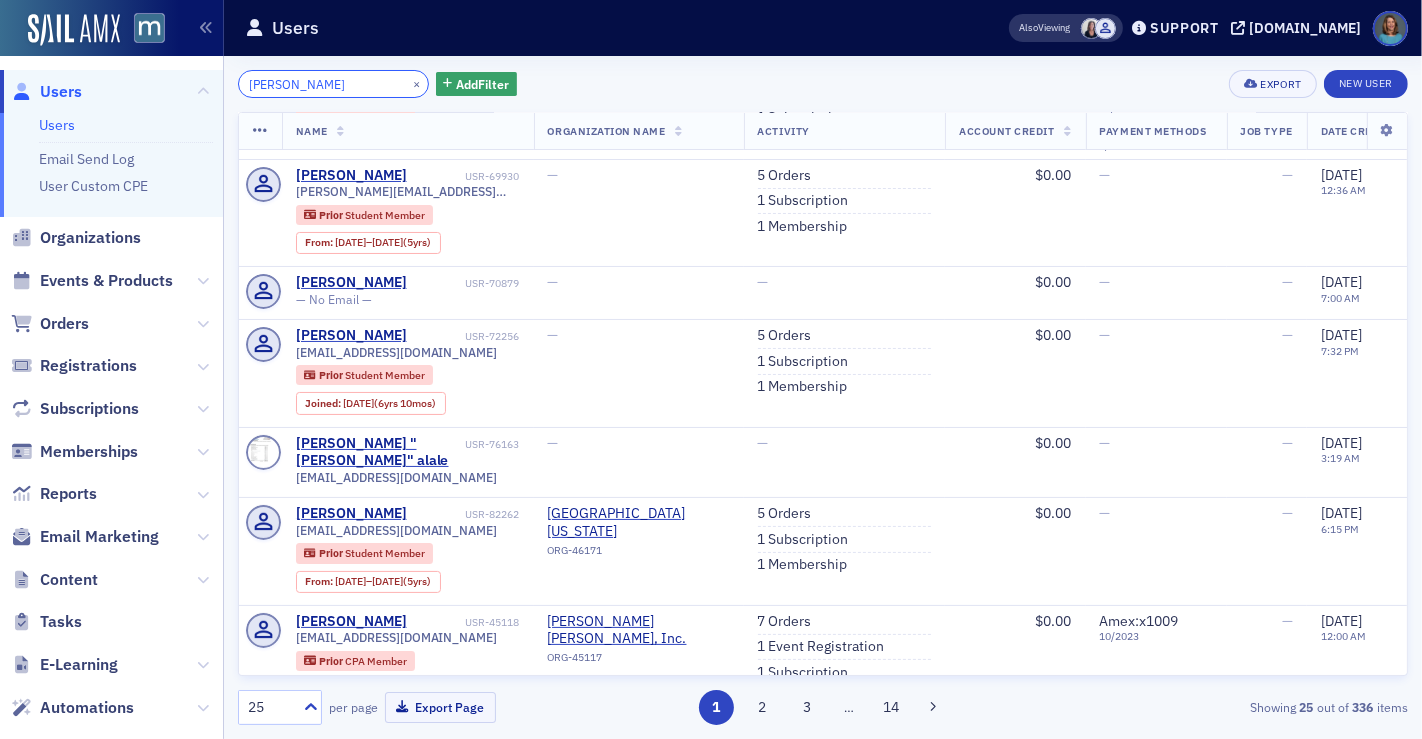 drag, startPoint x: 348, startPoint y: 81, endPoint x: 168, endPoint y: 86, distance: 180.06943 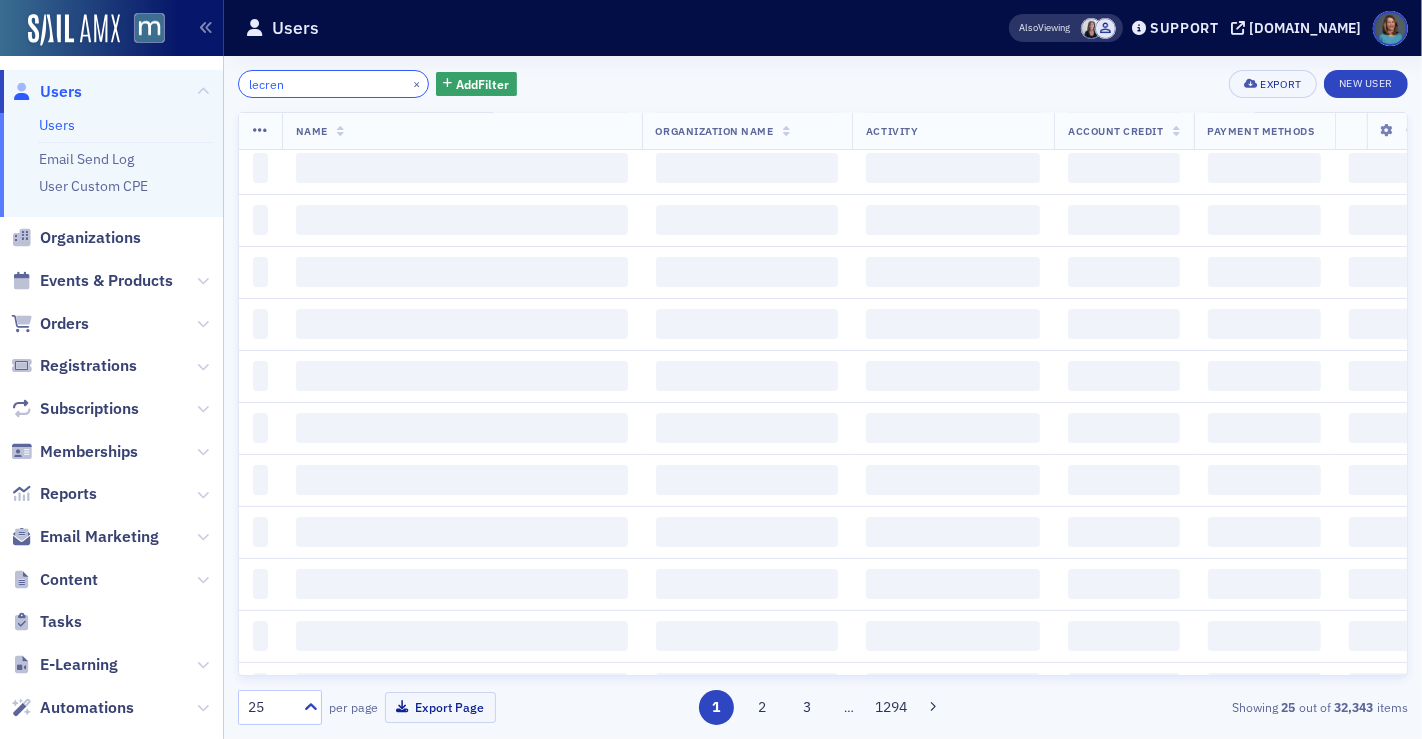 scroll, scrollTop: 0, scrollLeft: 0, axis: both 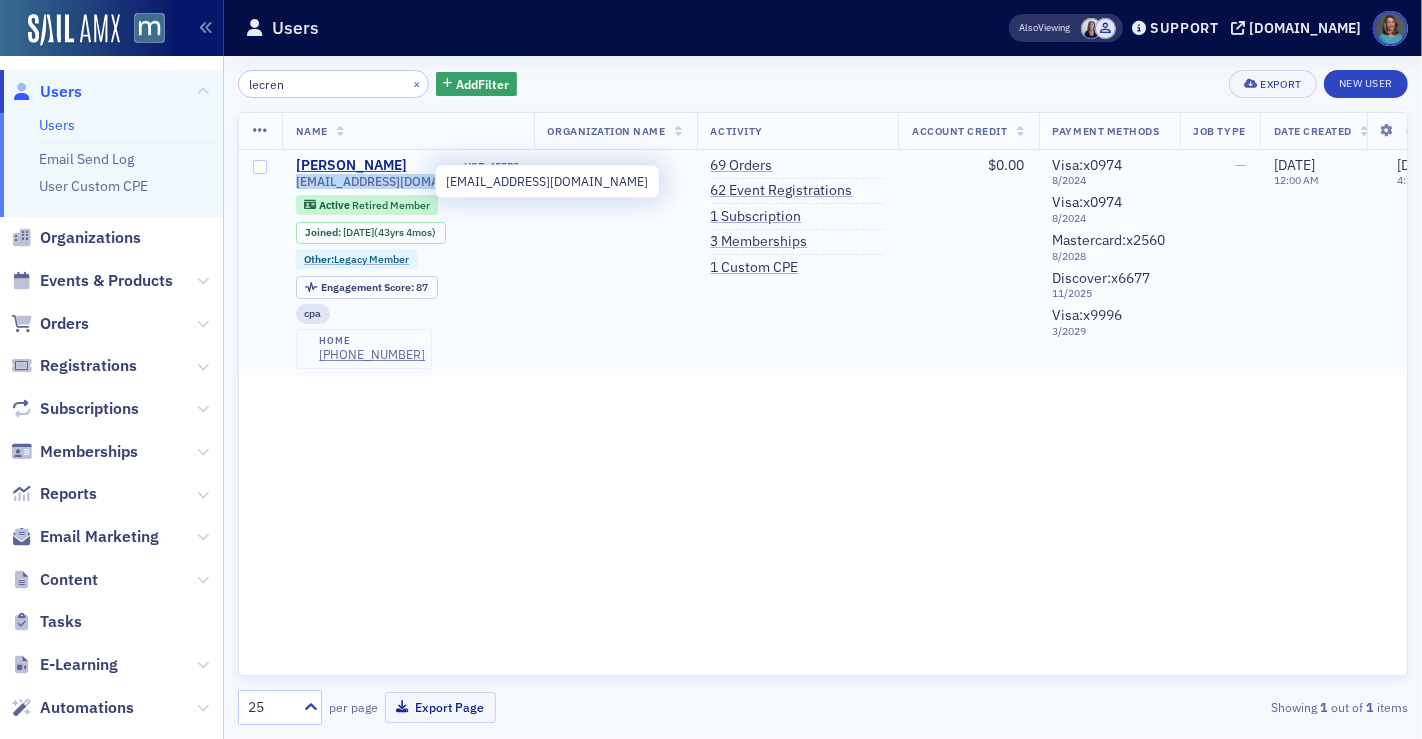 drag, startPoint x: 296, startPoint y: 181, endPoint x: 422, endPoint y: 178, distance: 126.035706 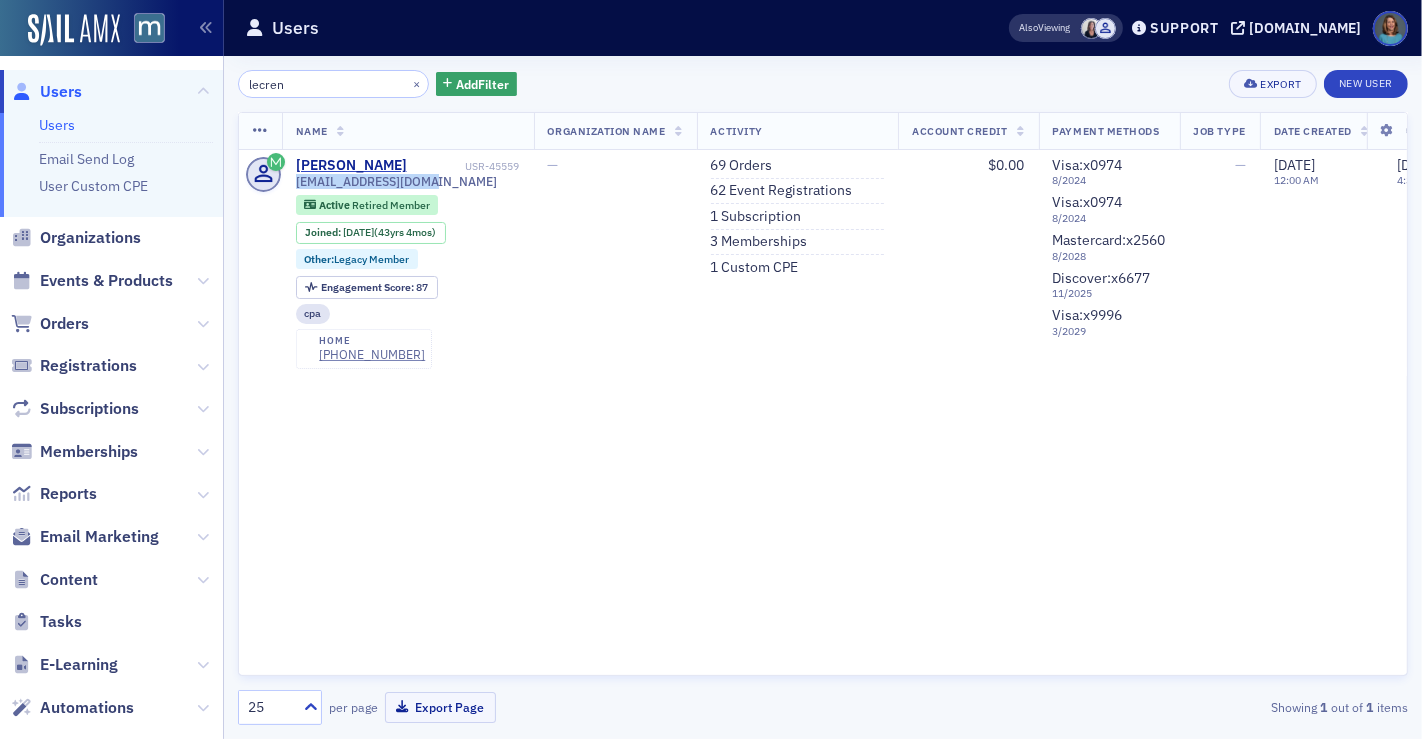 copy on "[EMAIL_ADDRESS][DOMAIN_NAME]" 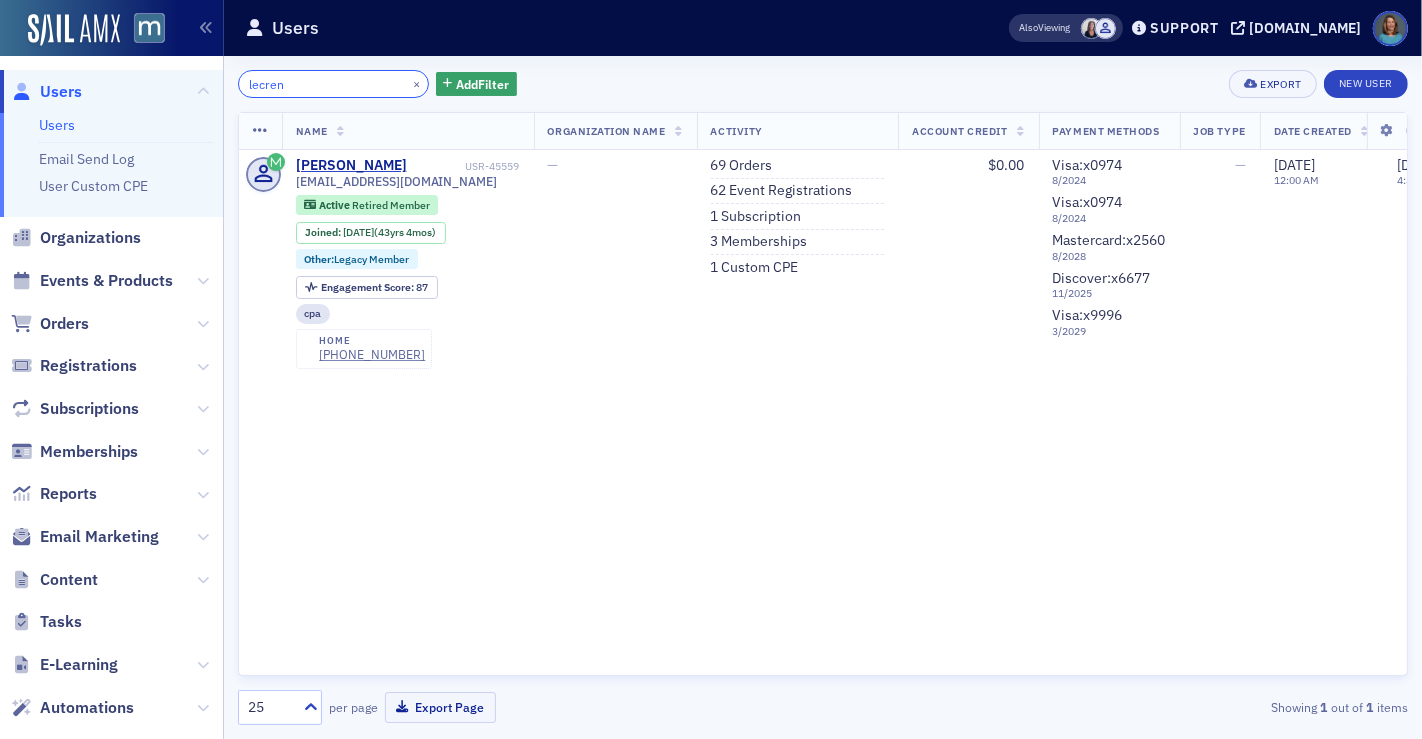 drag, startPoint x: 347, startPoint y: 81, endPoint x: 23, endPoint y: 27, distance: 328.46918 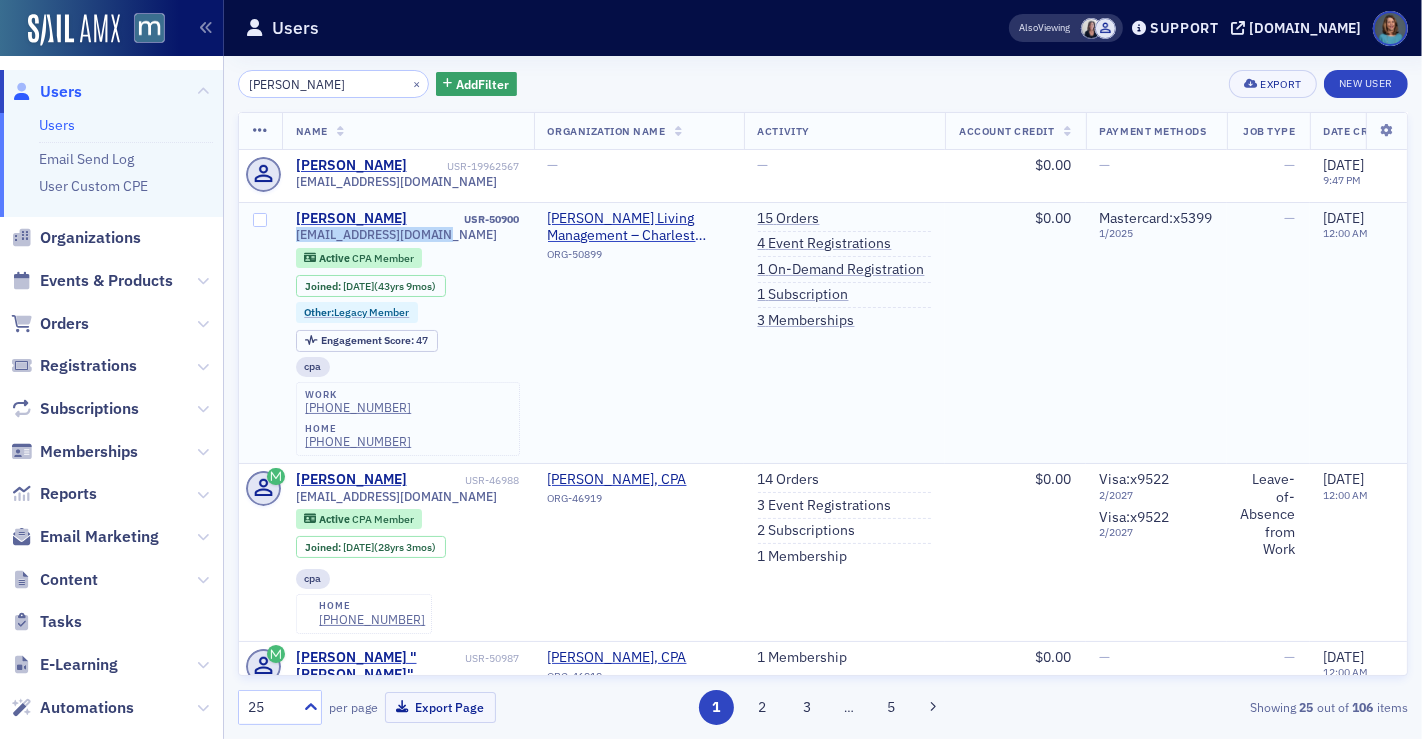 drag, startPoint x: 296, startPoint y: 232, endPoint x: 439, endPoint y: 233, distance: 143.0035 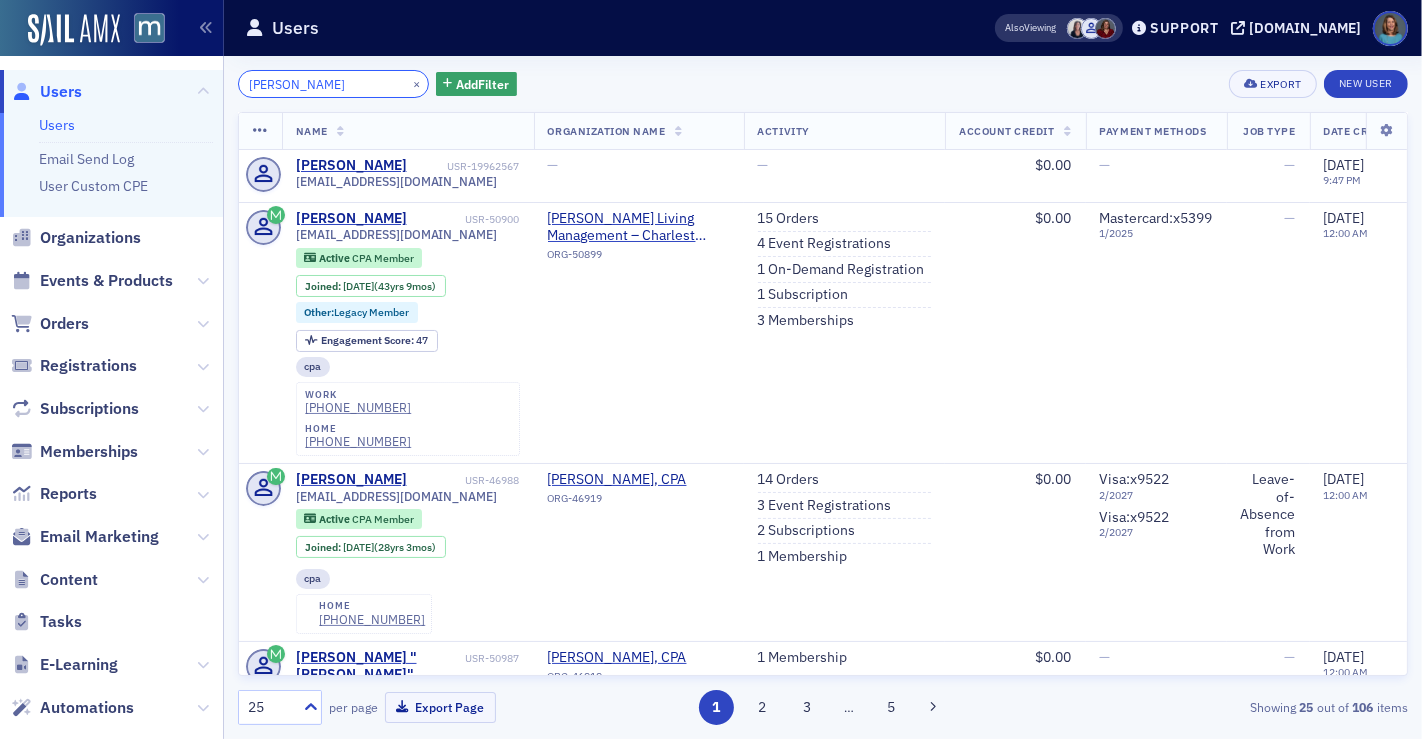 drag, startPoint x: 331, startPoint y: 75, endPoint x: 273, endPoint y: 63, distance: 59.22837 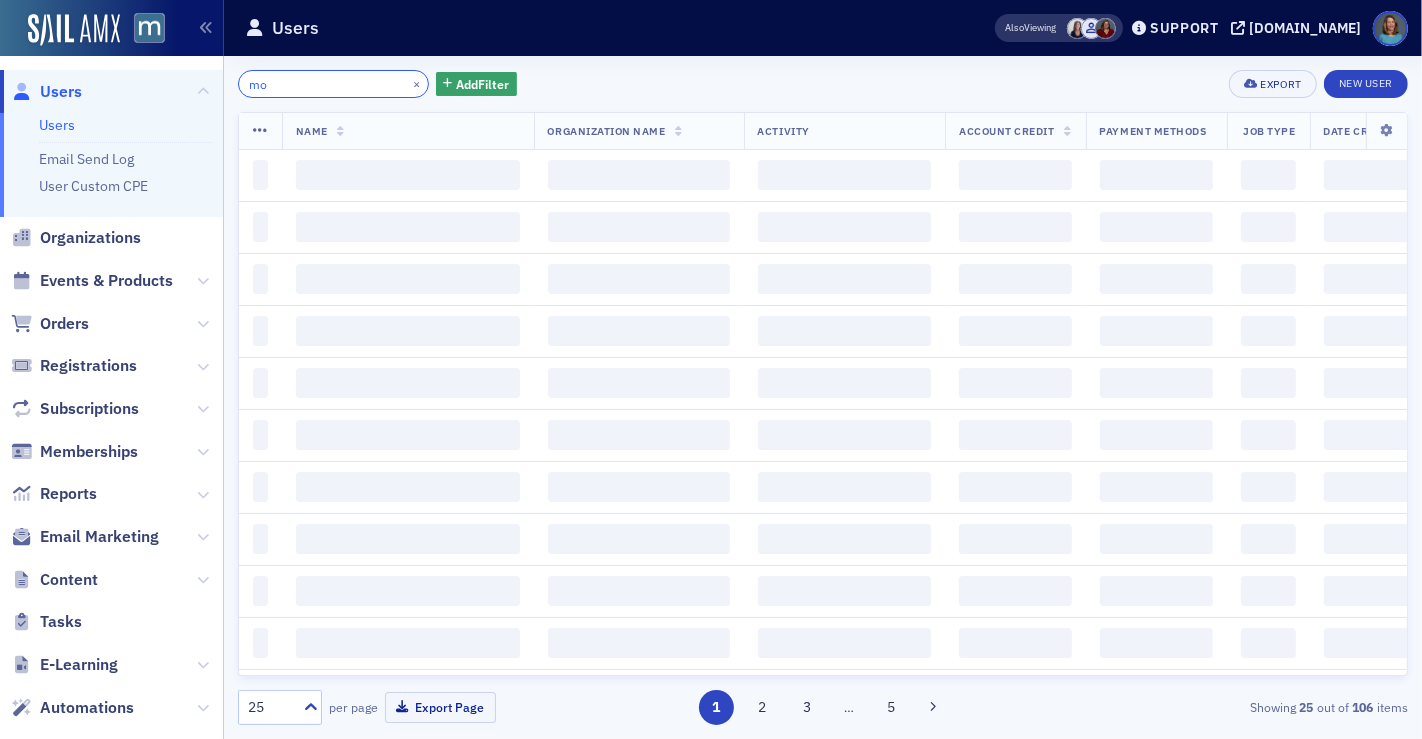 type on "m" 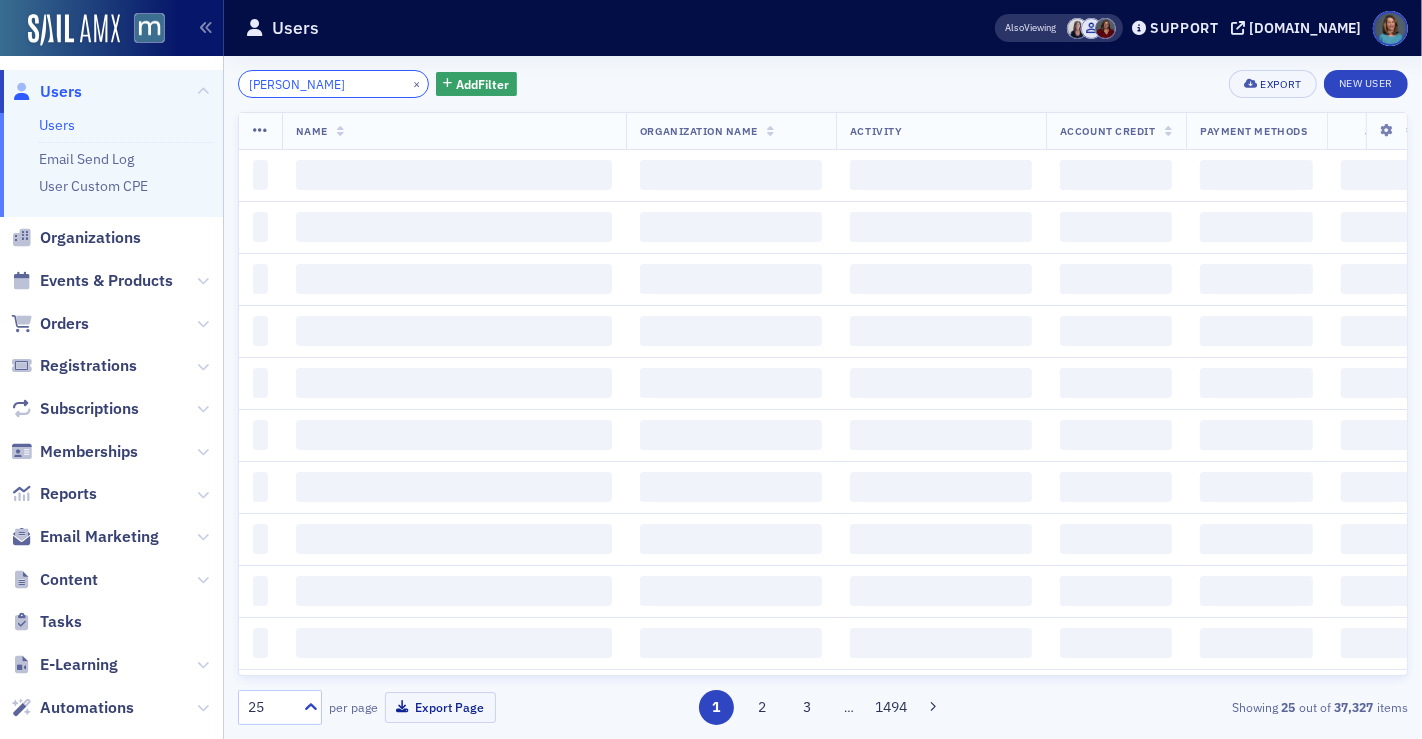 type on "[PERSON_NAME]" 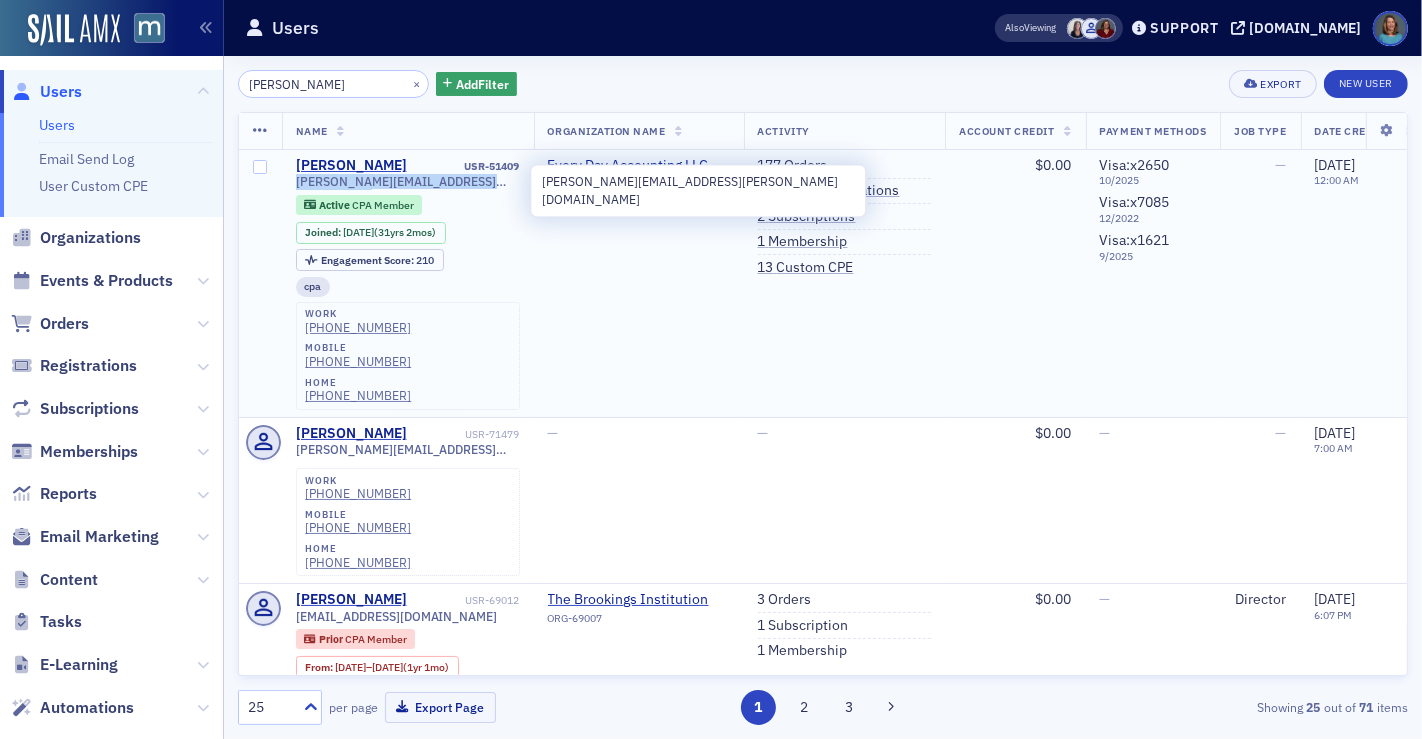 drag, startPoint x: 293, startPoint y: 181, endPoint x: 526, endPoint y: 188, distance: 233.10513 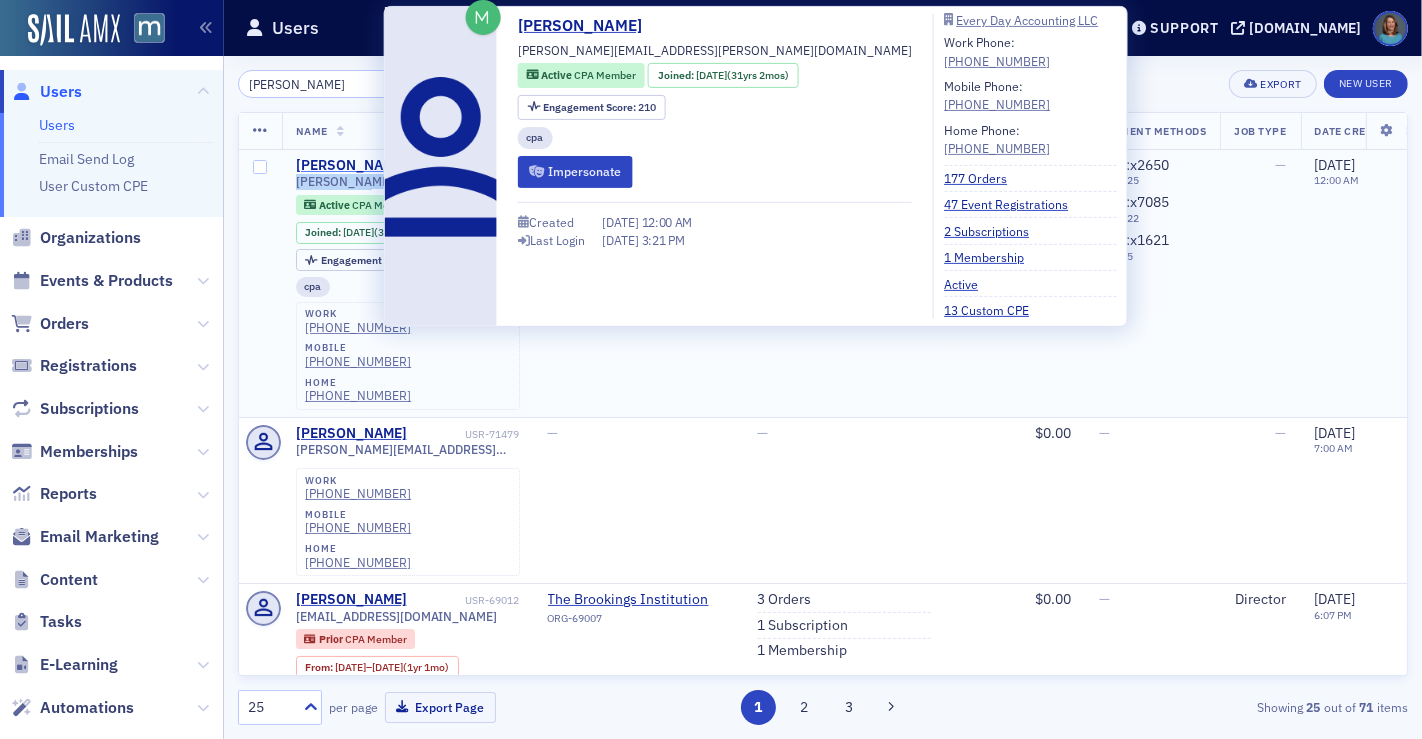 click on "[PERSON_NAME]" 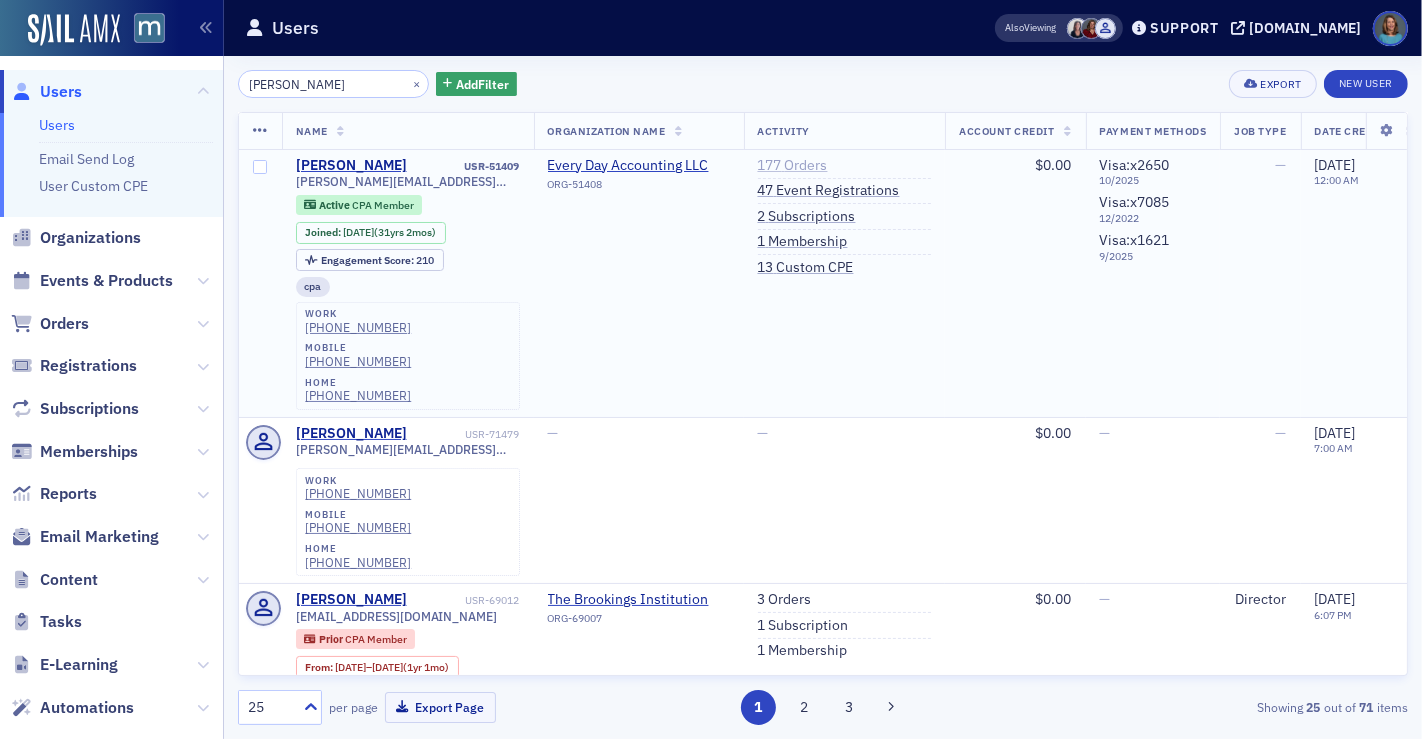 click on "177   Orders" 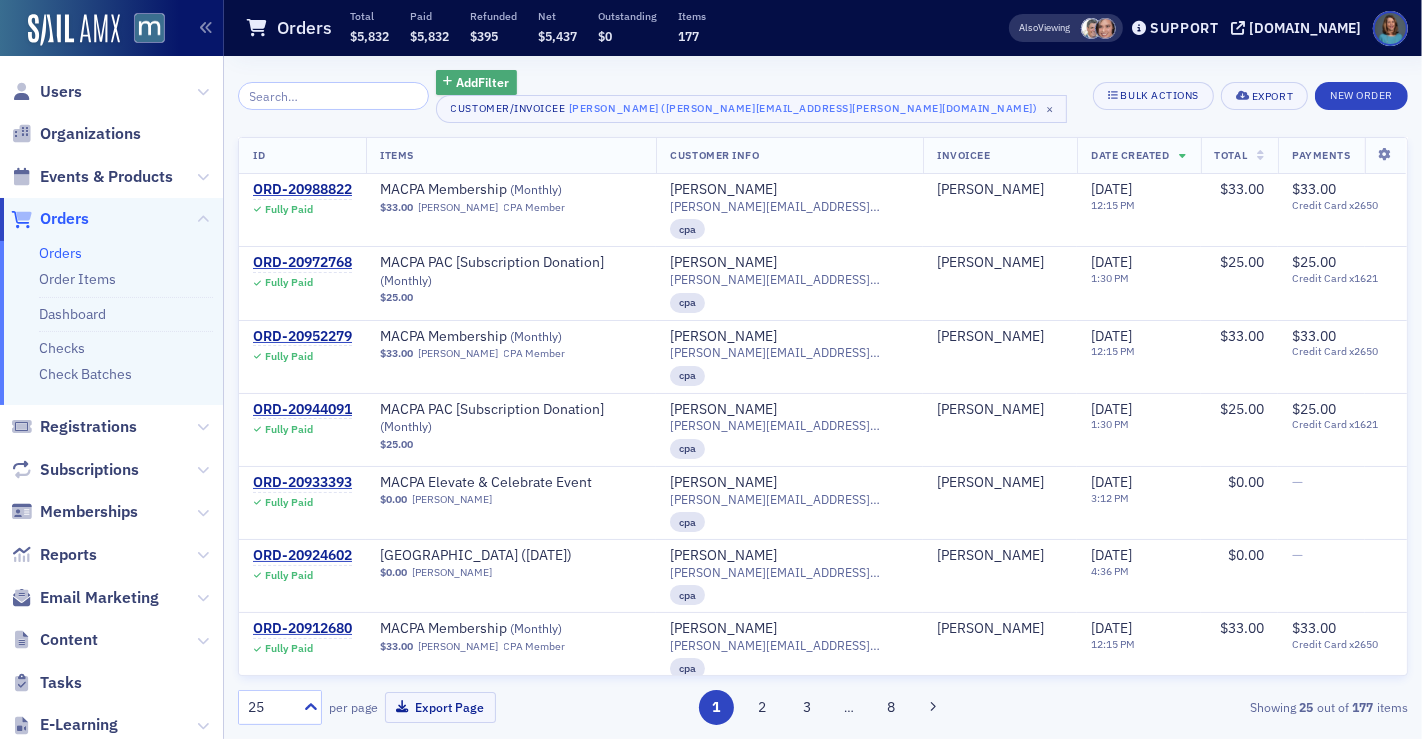 click on "Add  Filter" 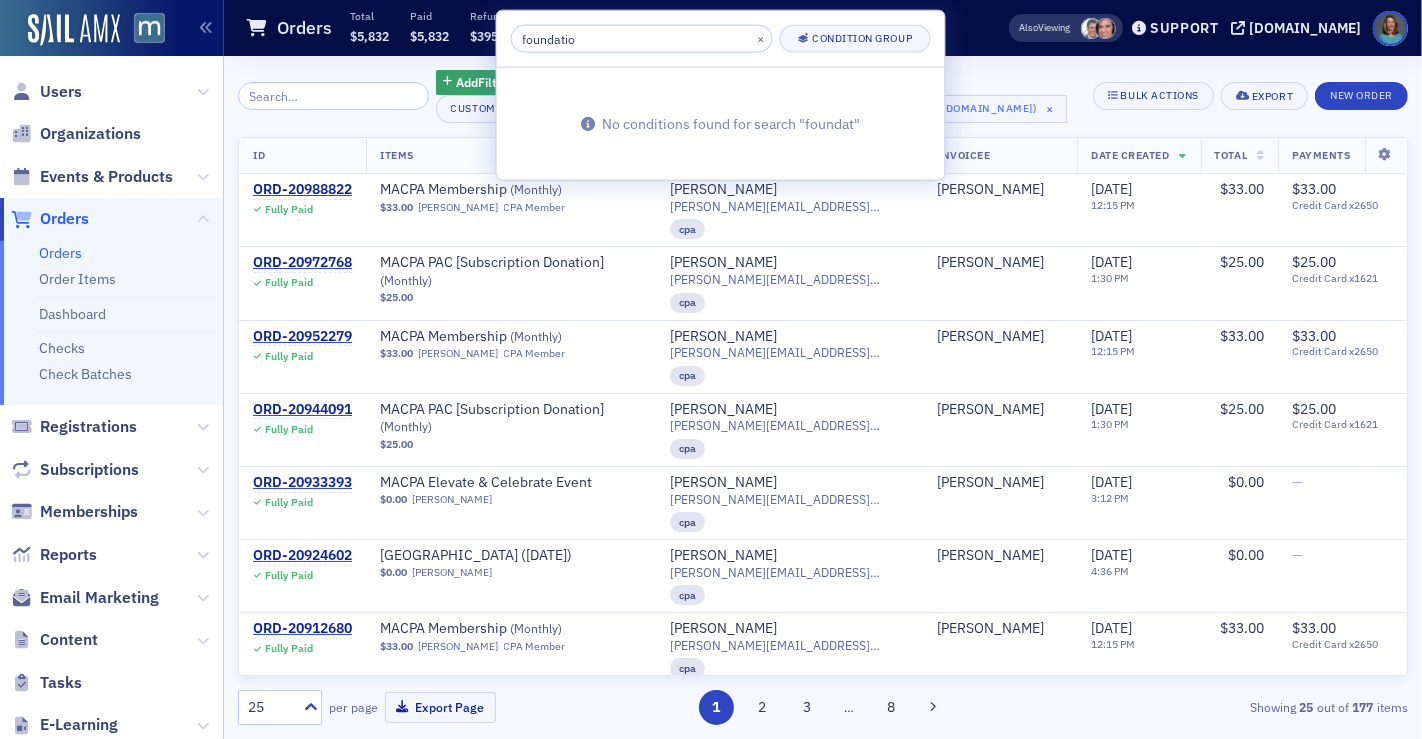 type on "foundation" 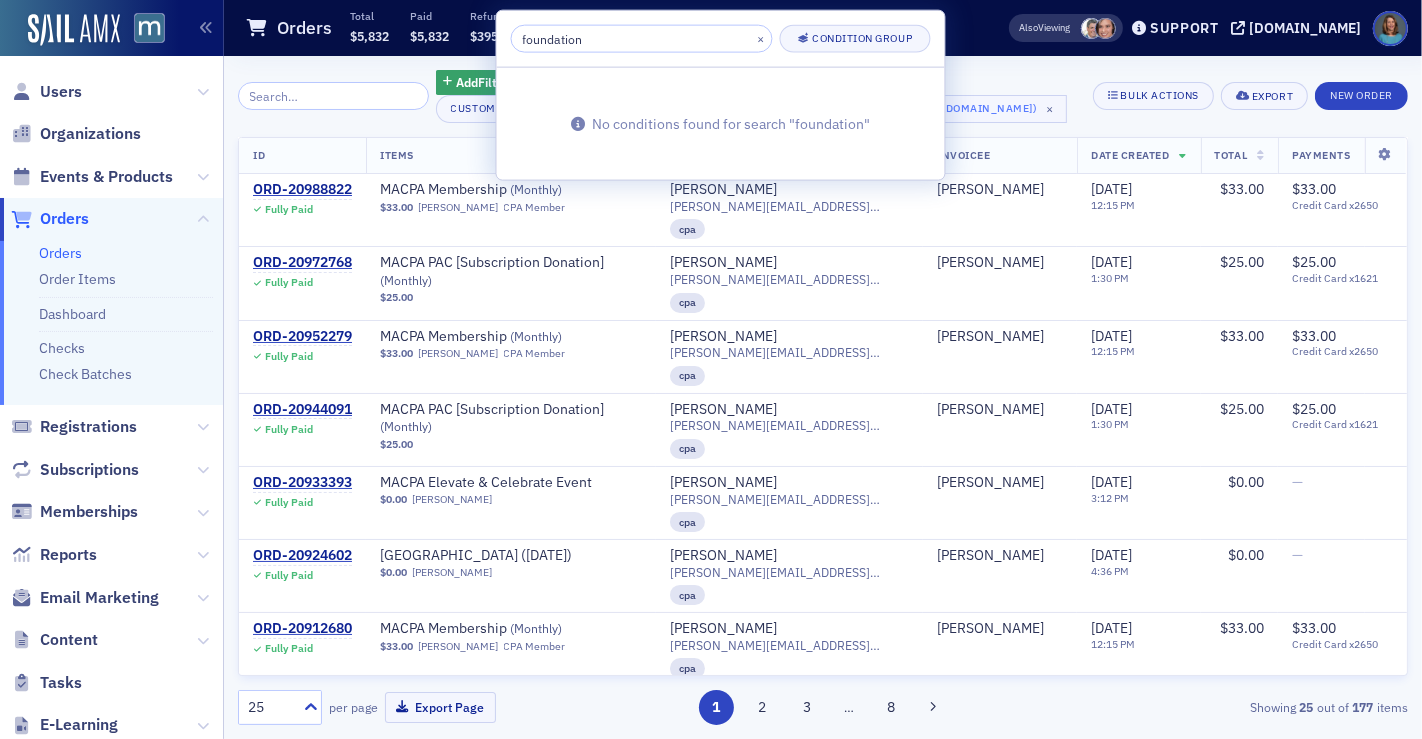drag, startPoint x: 623, startPoint y: 43, endPoint x: 497, endPoint y: 45, distance: 126.01587 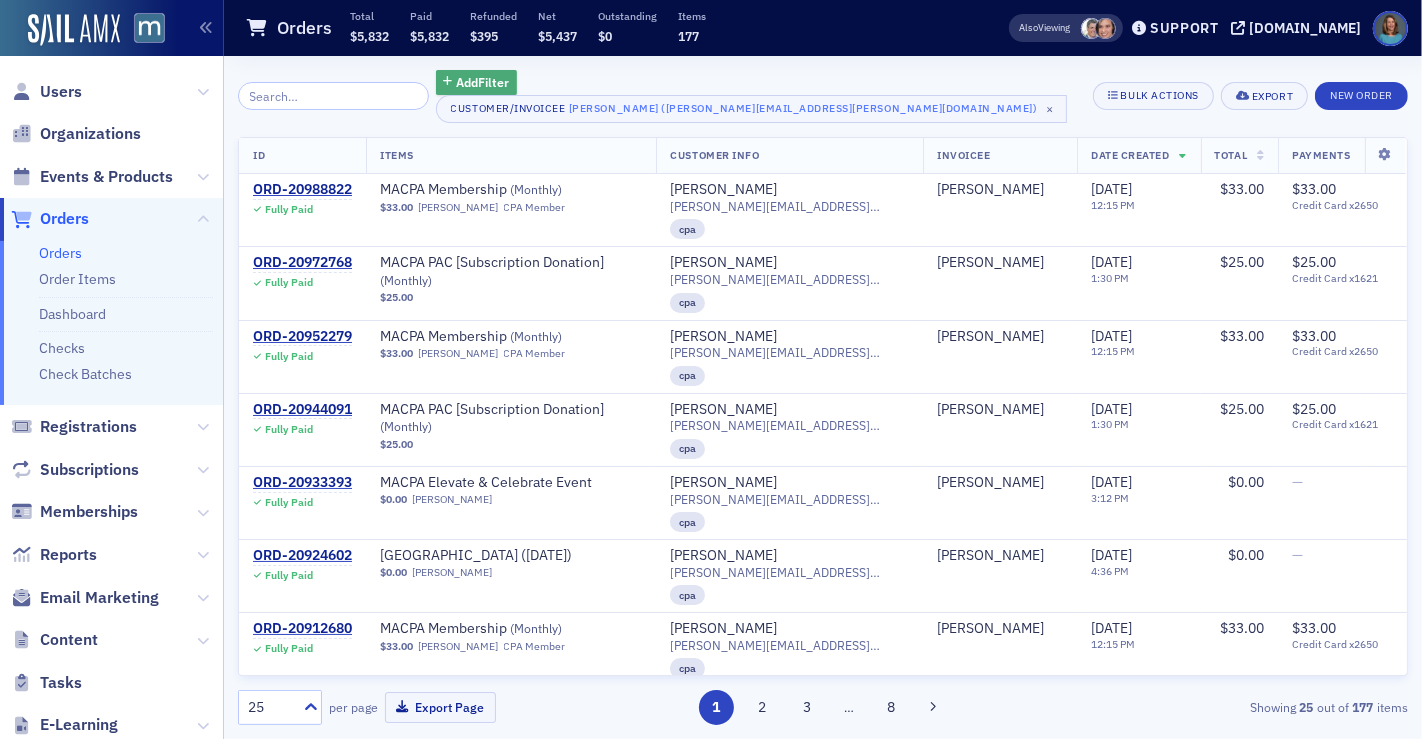 click on "Add  Filter" 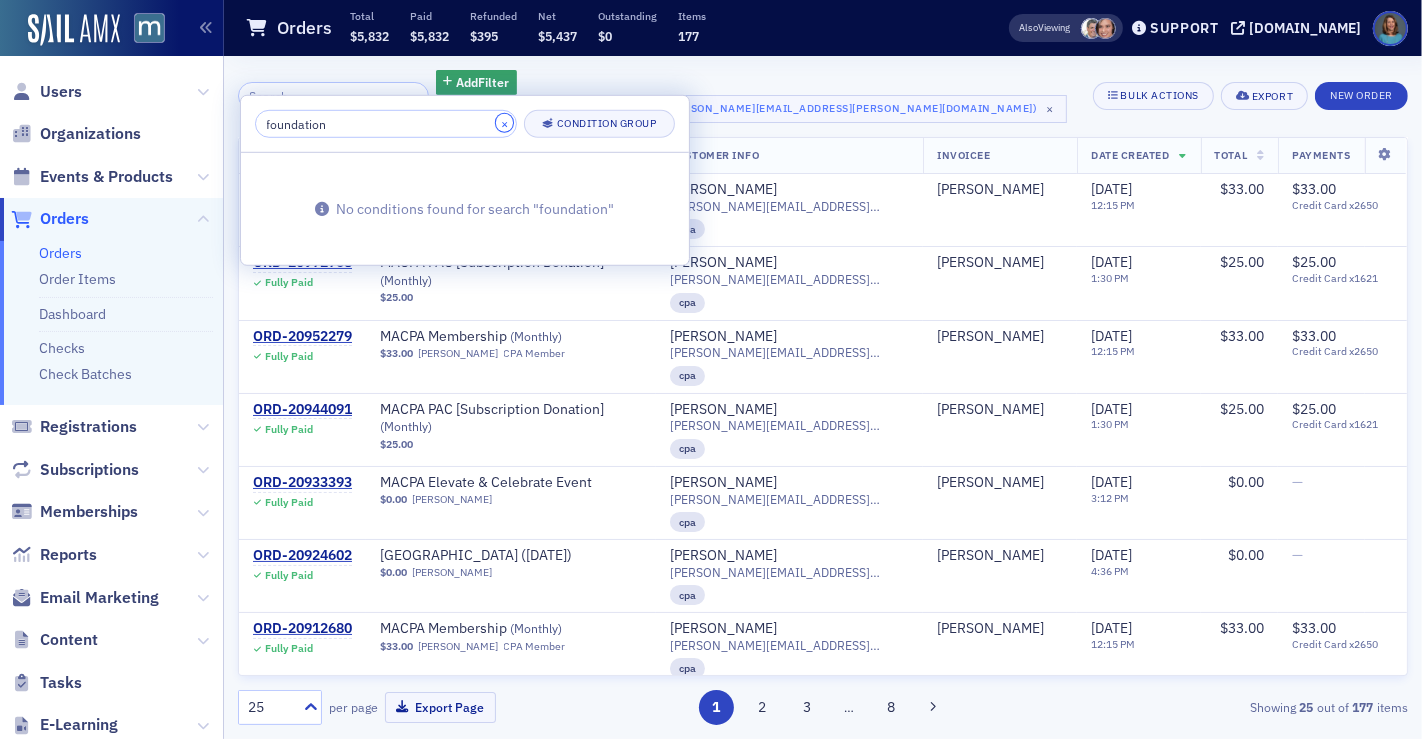 click on "×" at bounding box center (505, 122) 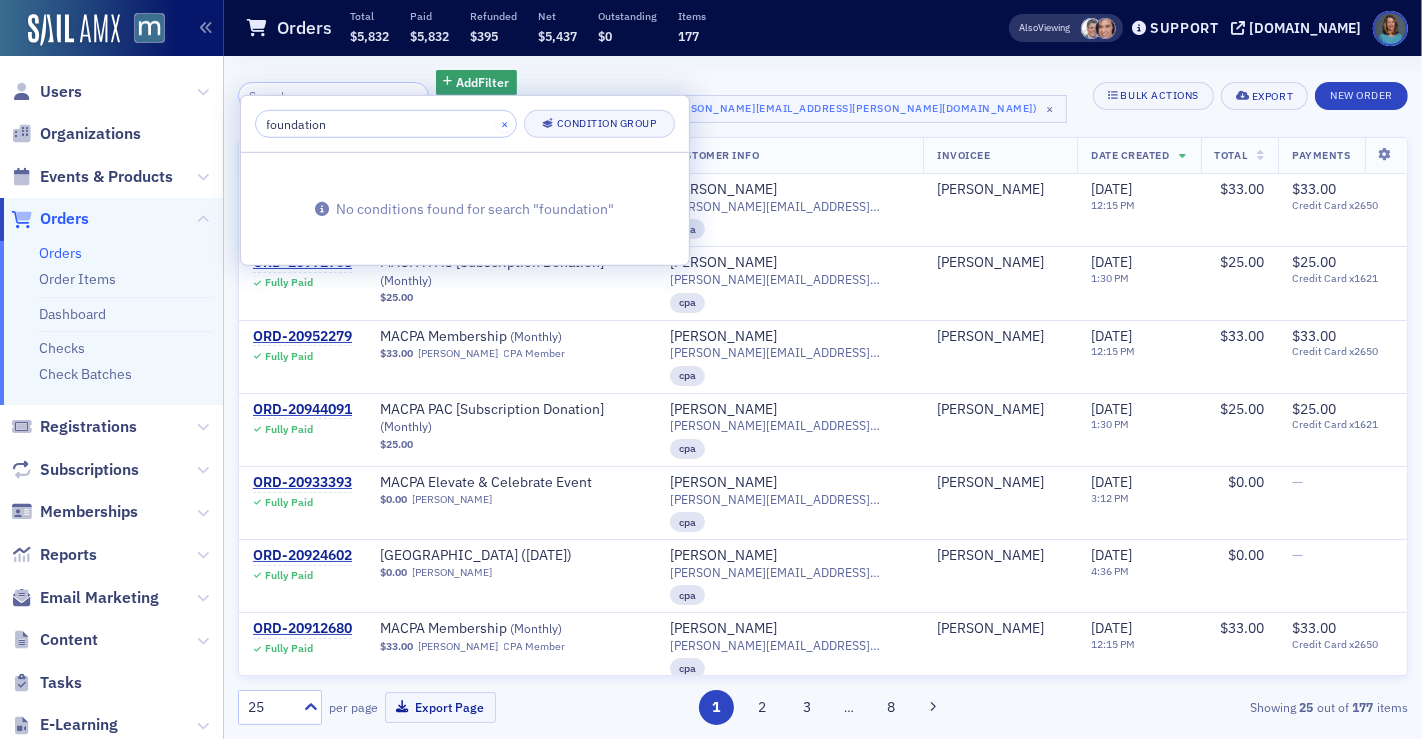 type 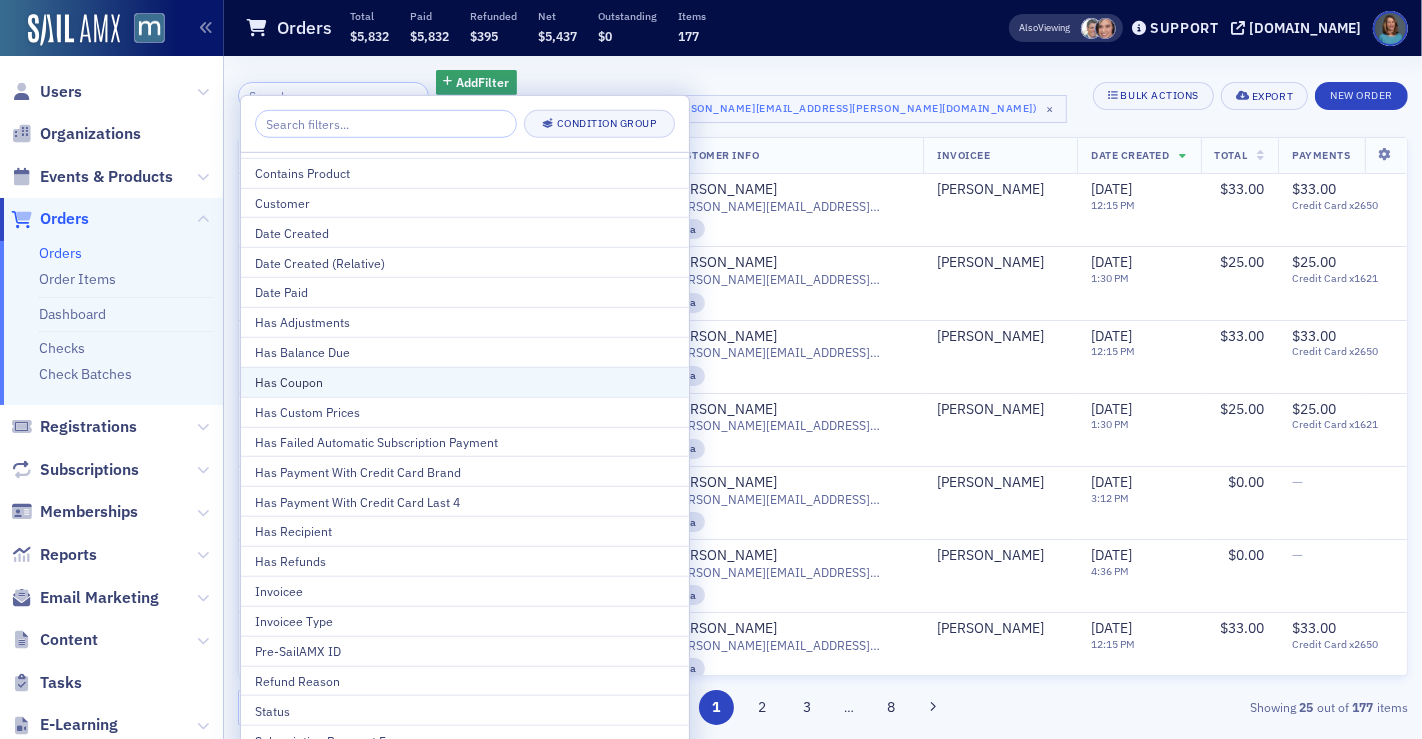 scroll, scrollTop: 0, scrollLeft: 0, axis: both 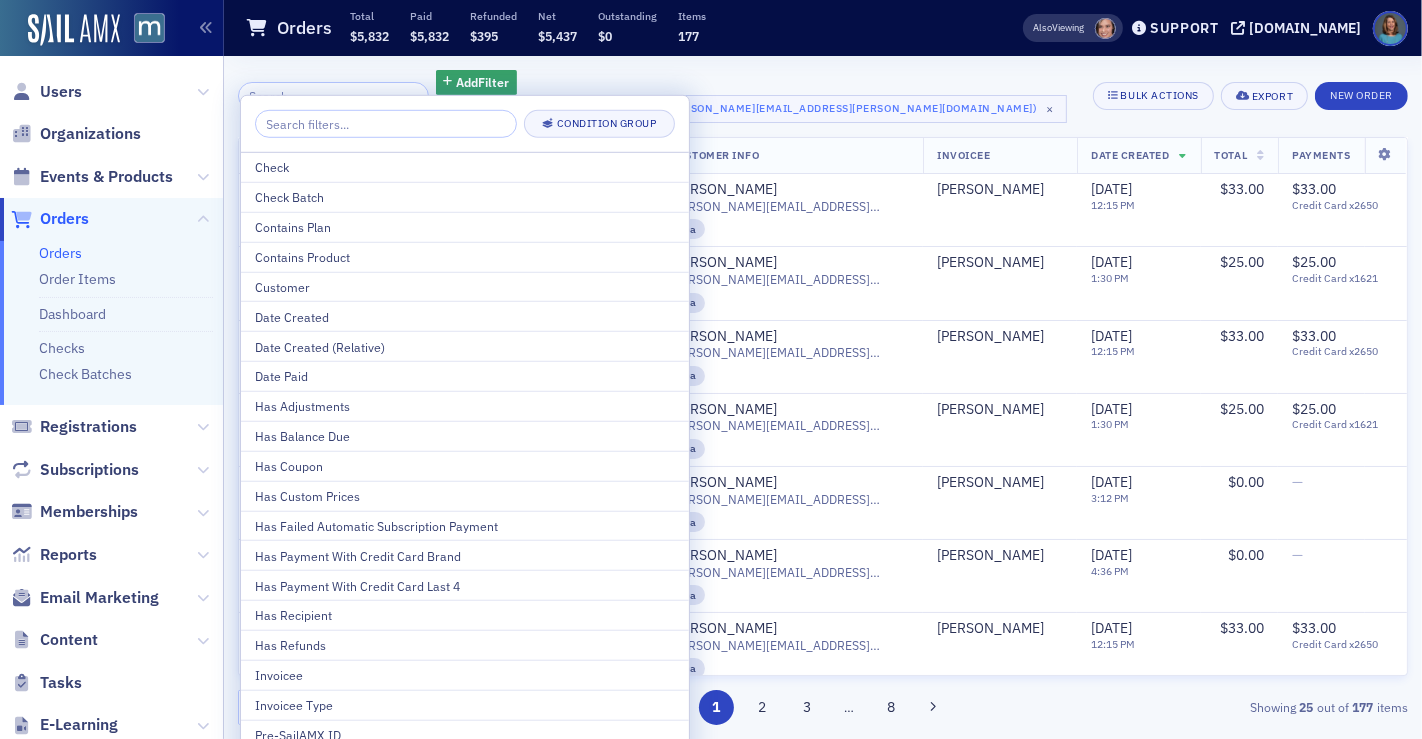 click on "Add  Filter" 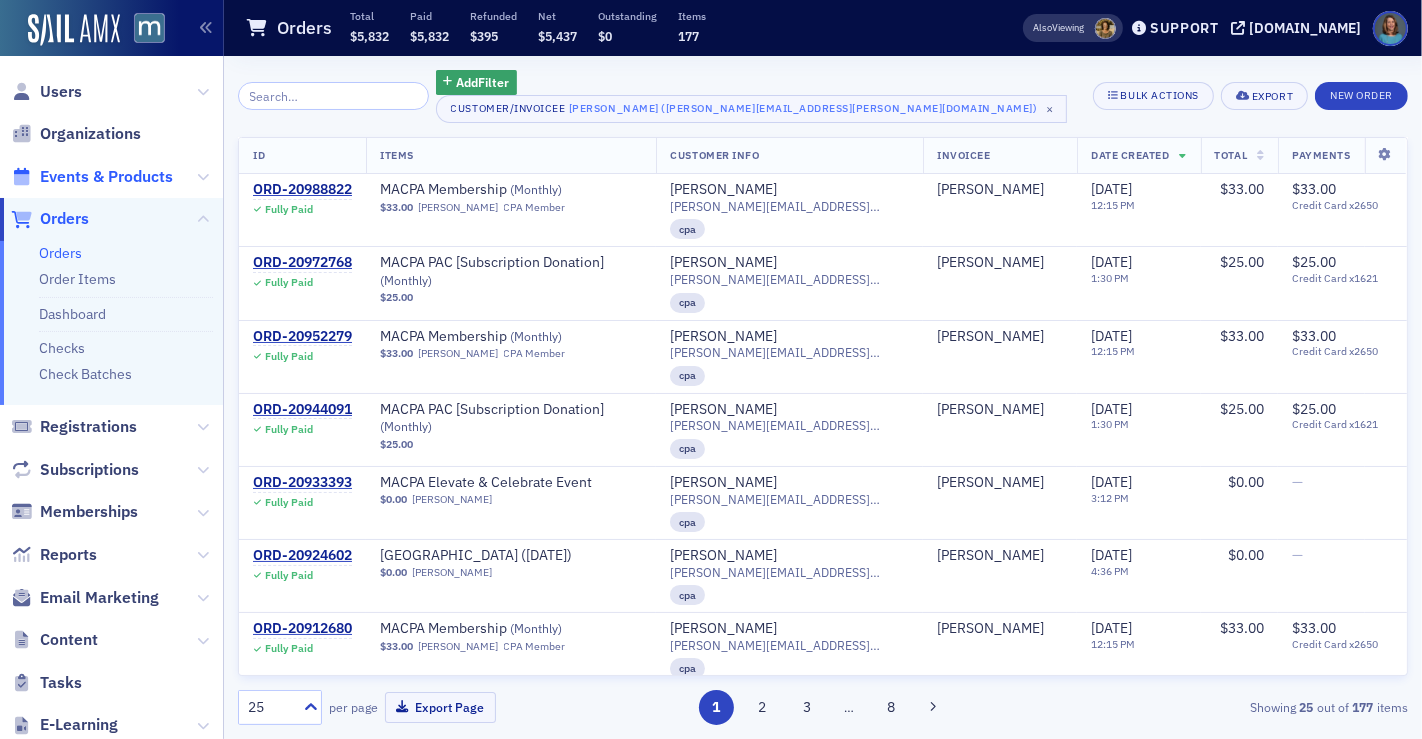 click on "Events & Products" 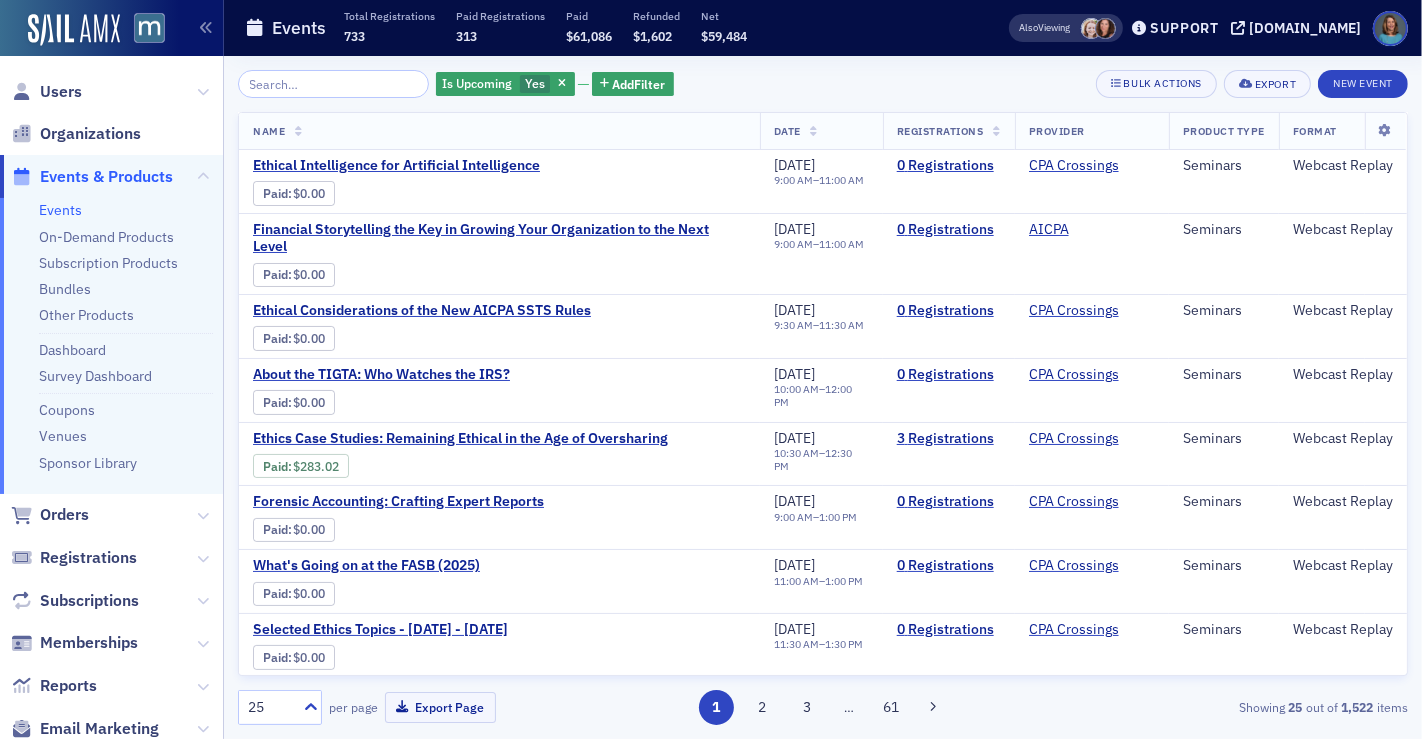 click 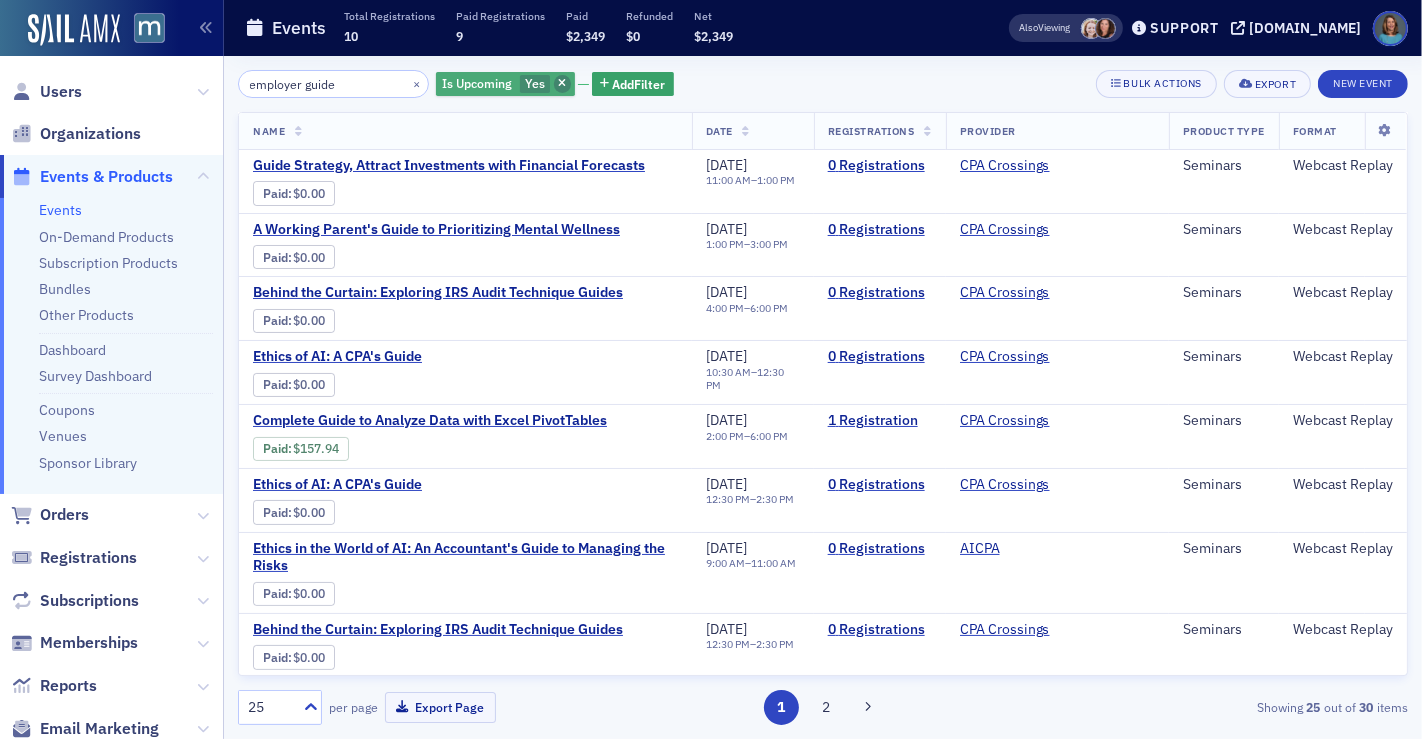 type on "employer guide" 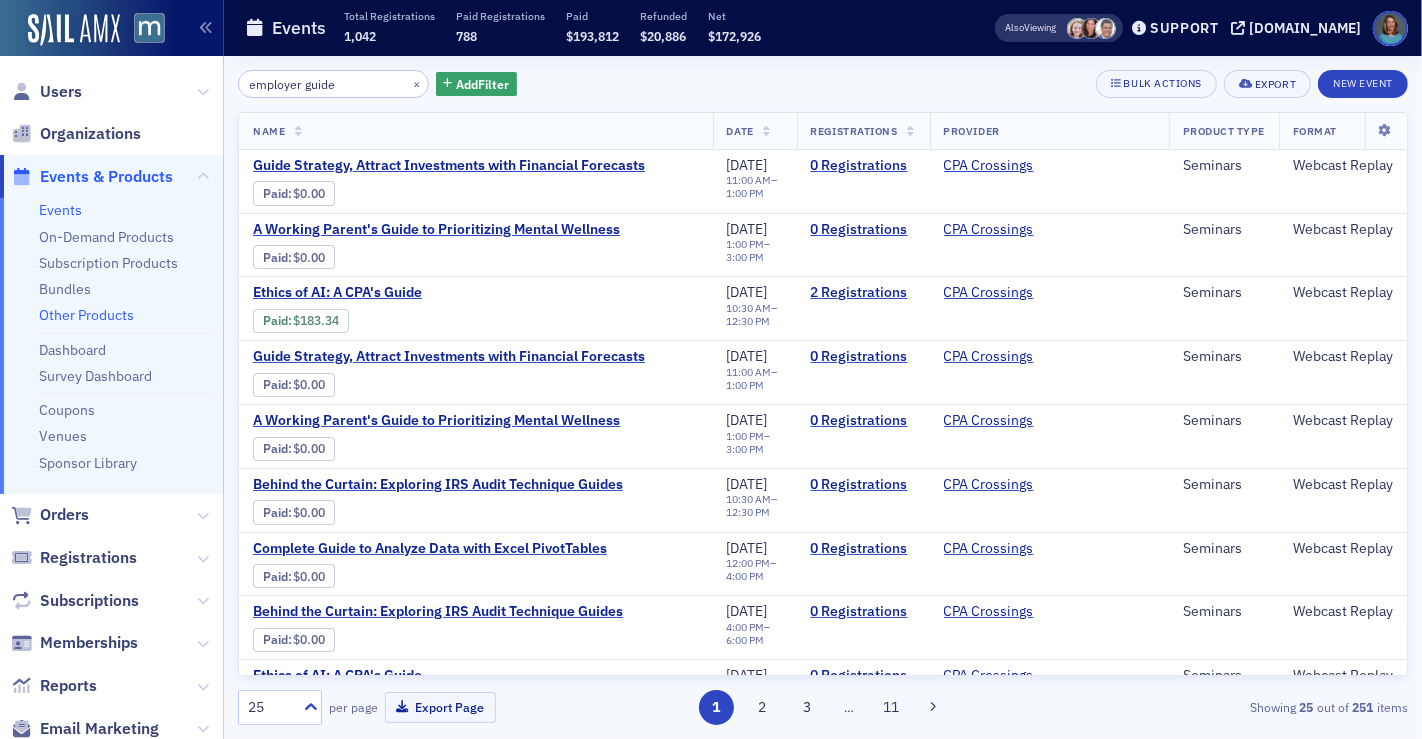 click on "Other Products" 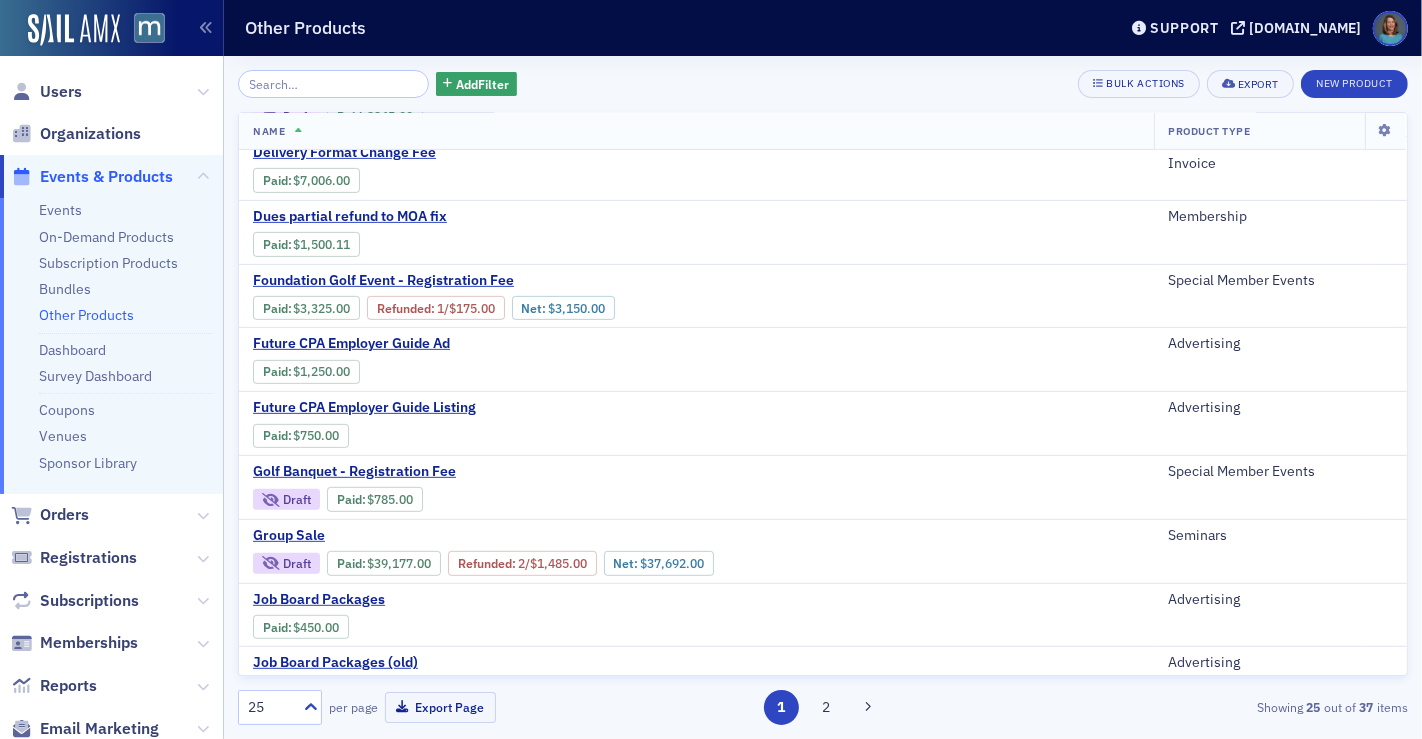 scroll, scrollTop: 555, scrollLeft: 0, axis: vertical 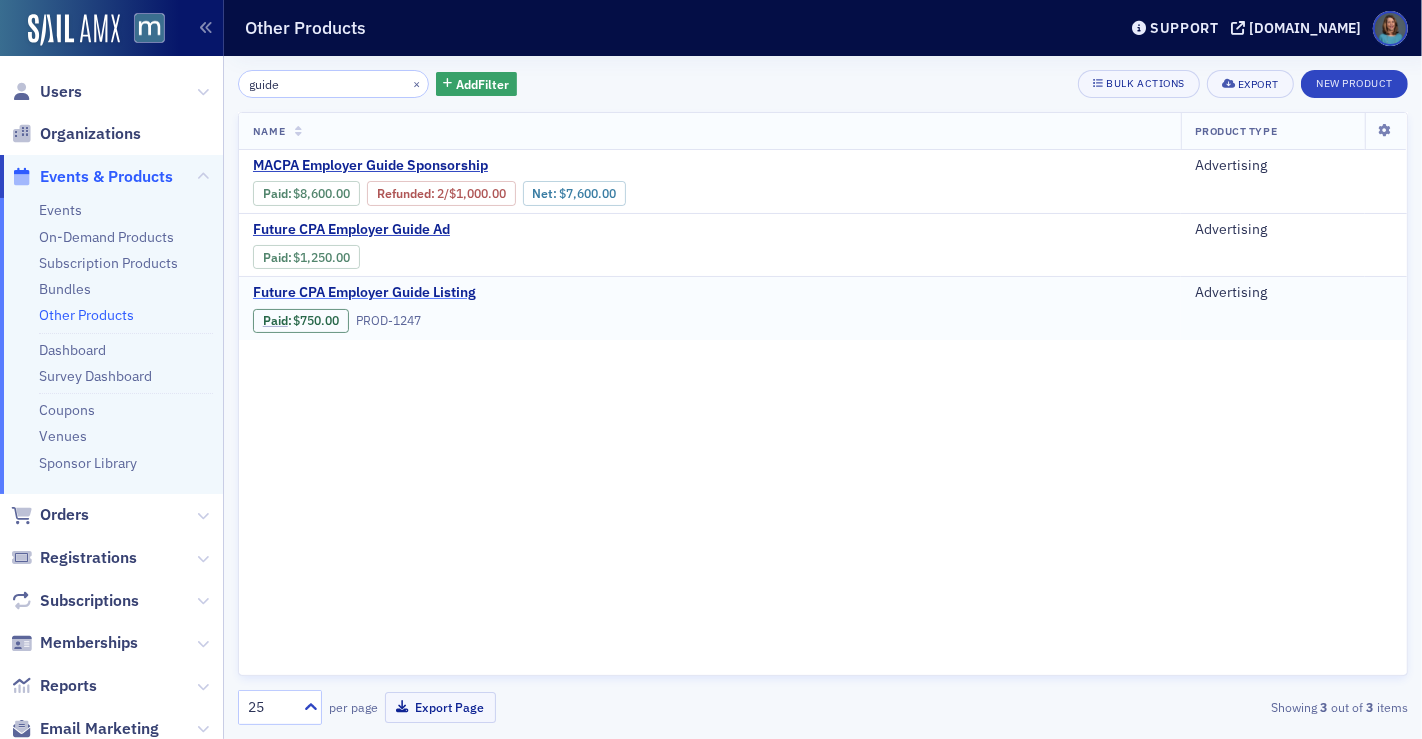 type on "guide" 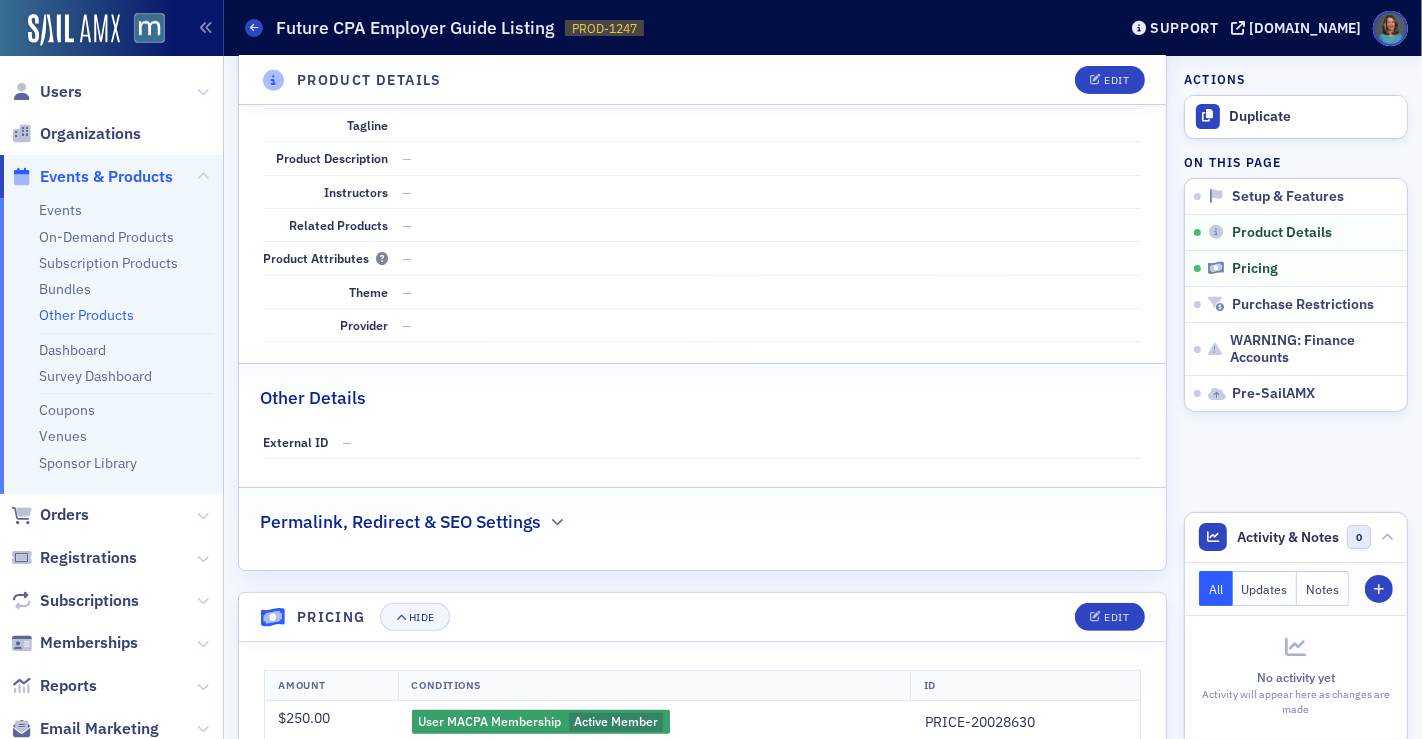 scroll, scrollTop: 333, scrollLeft: 0, axis: vertical 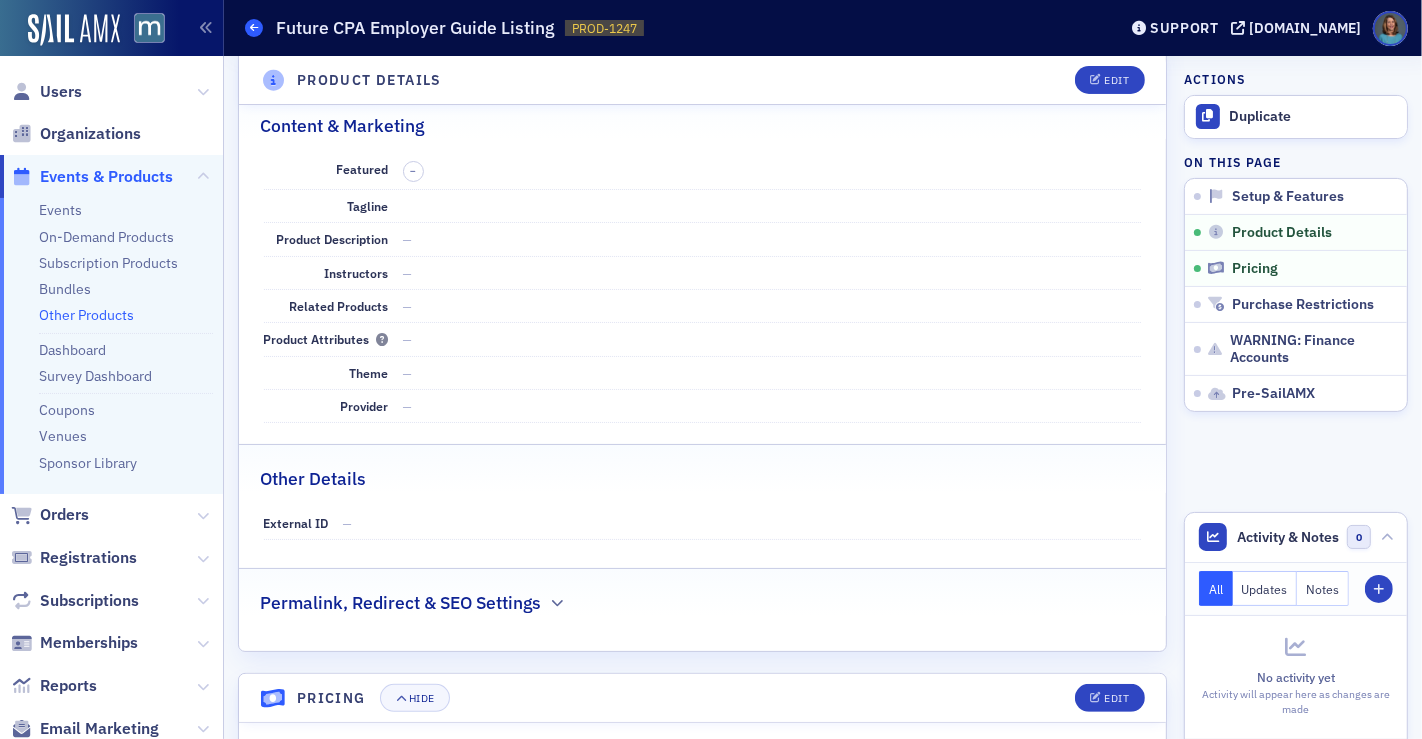 click 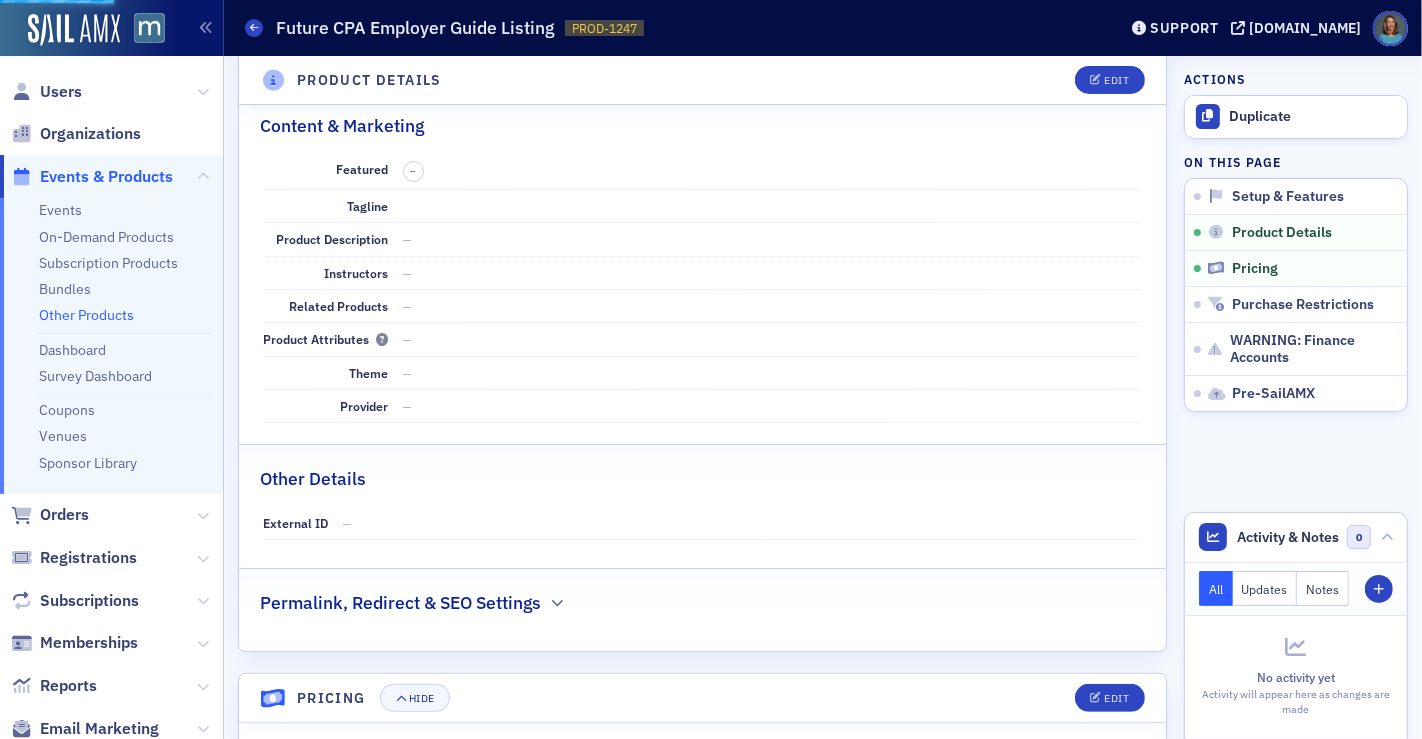 scroll, scrollTop: 0, scrollLeft: 0, axis: both 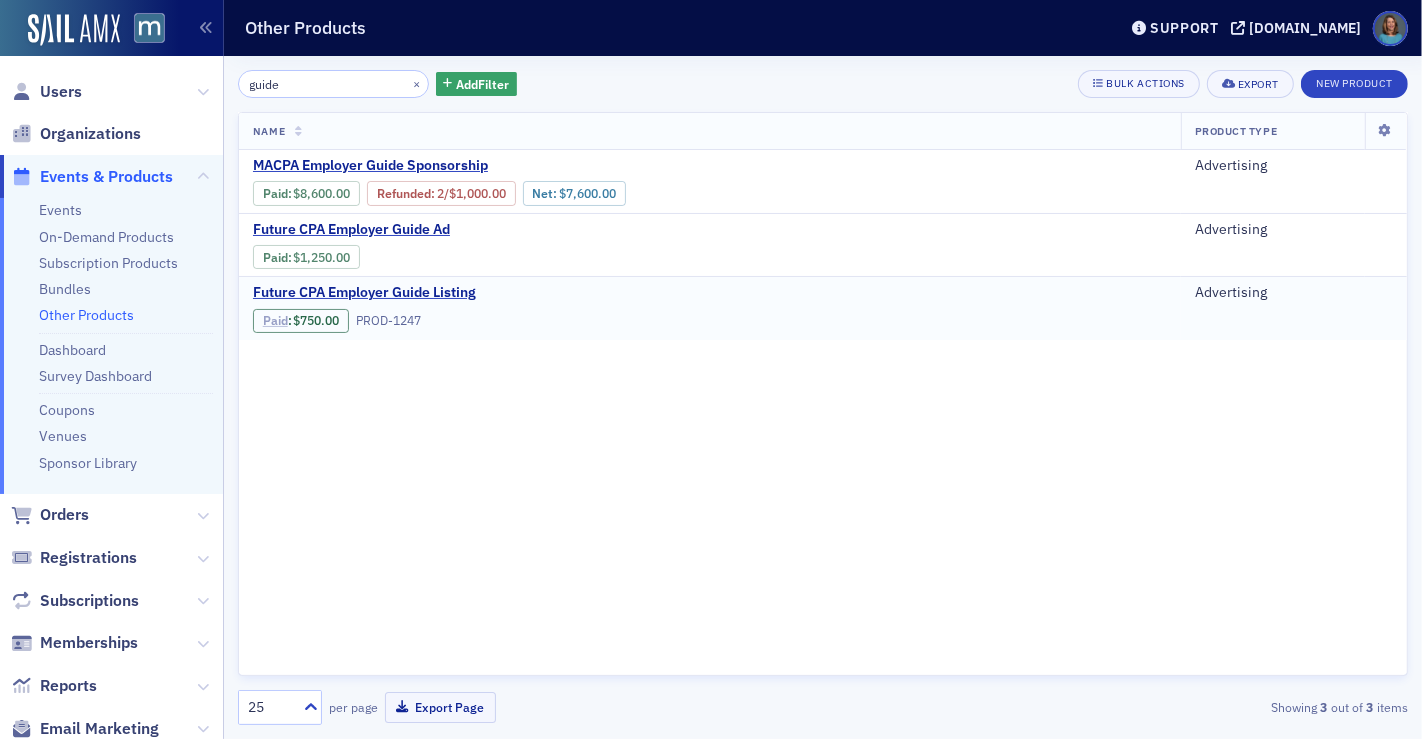click on "Paid" 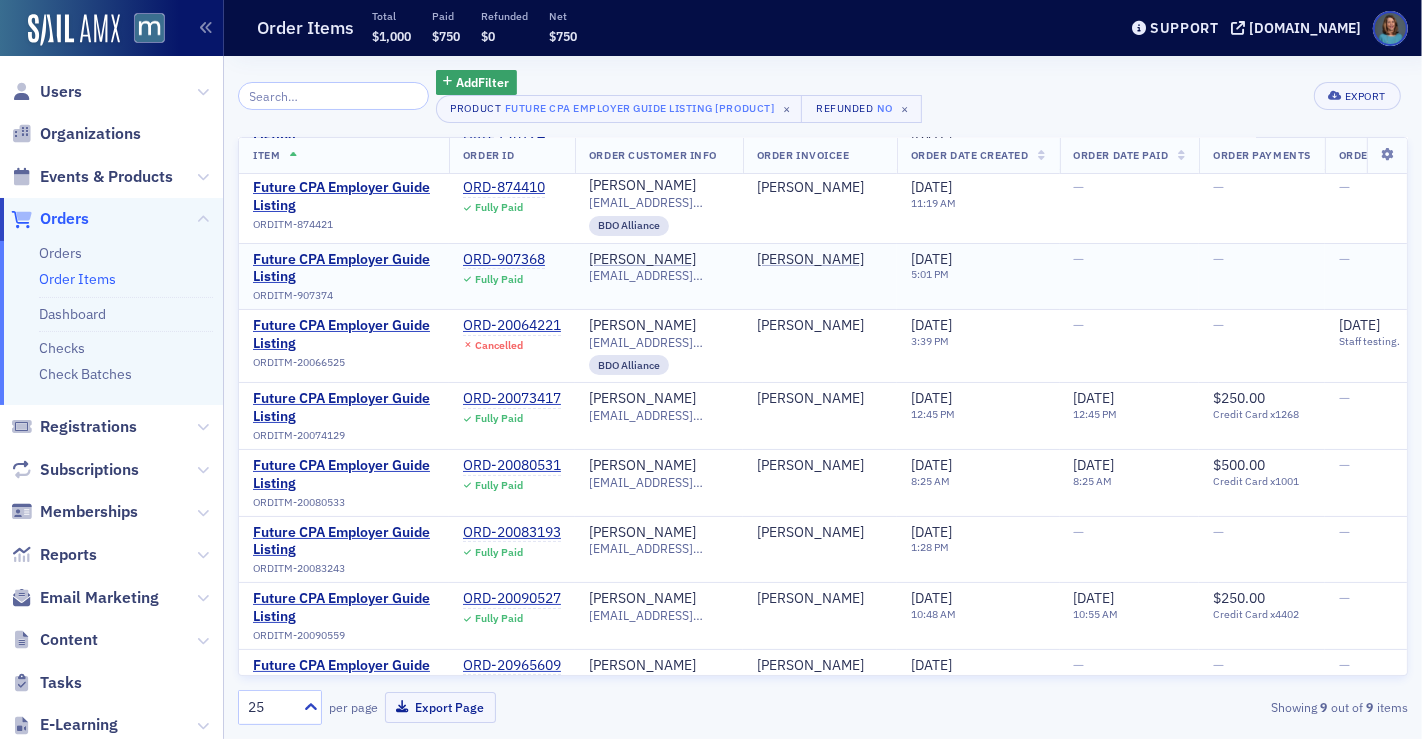 scroll, scrollTop: 131, scrollLeft: 0, axis: vertical 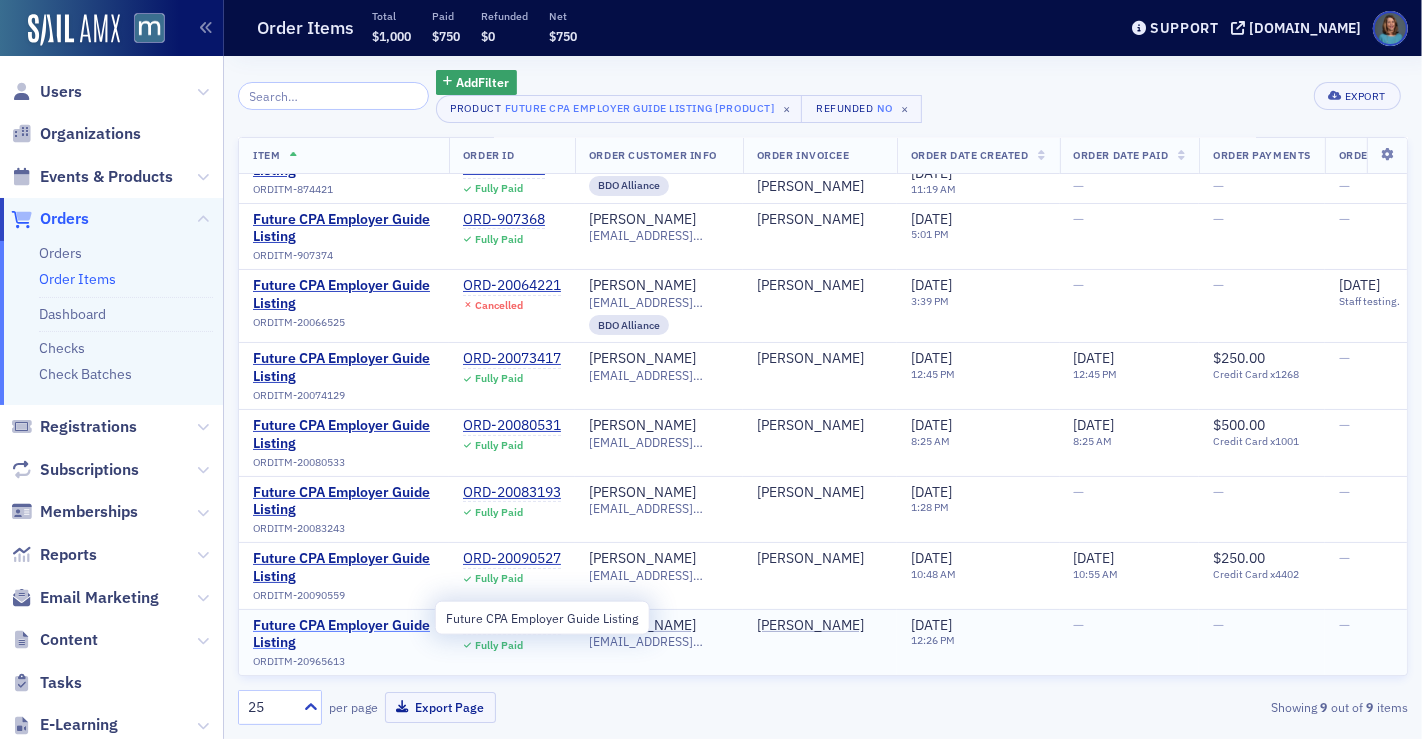 click on "Future CPA Employer Guide Listing" 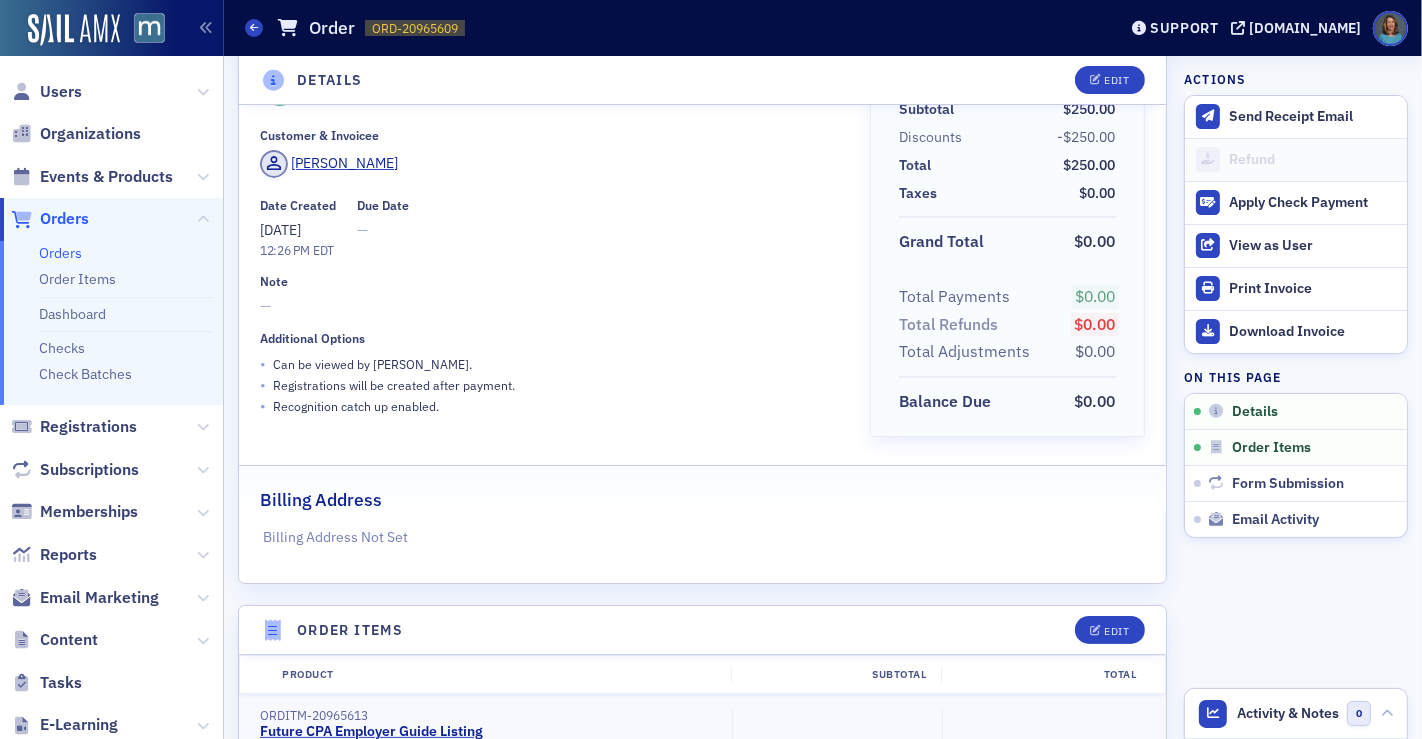 scroll, scrollTop: 0, scrollLeft: 0, axis: both 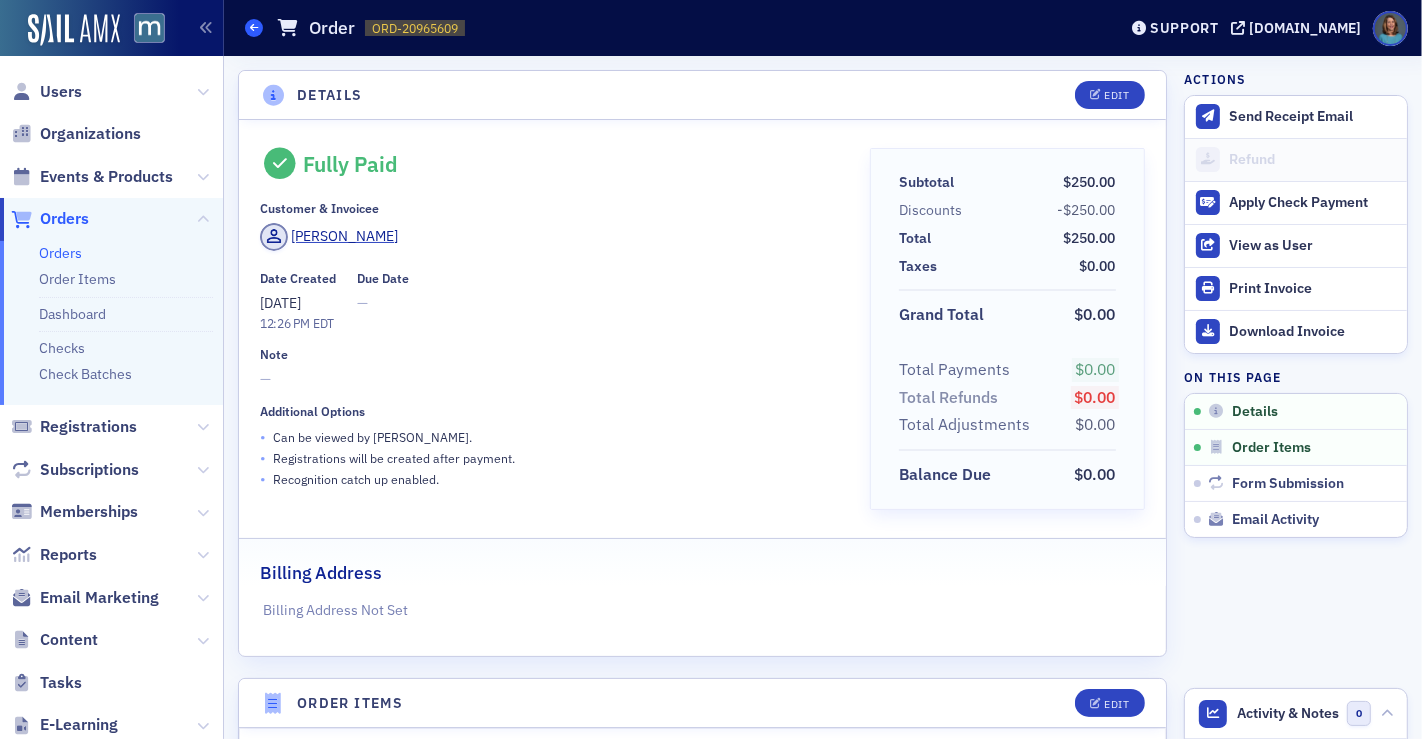 click 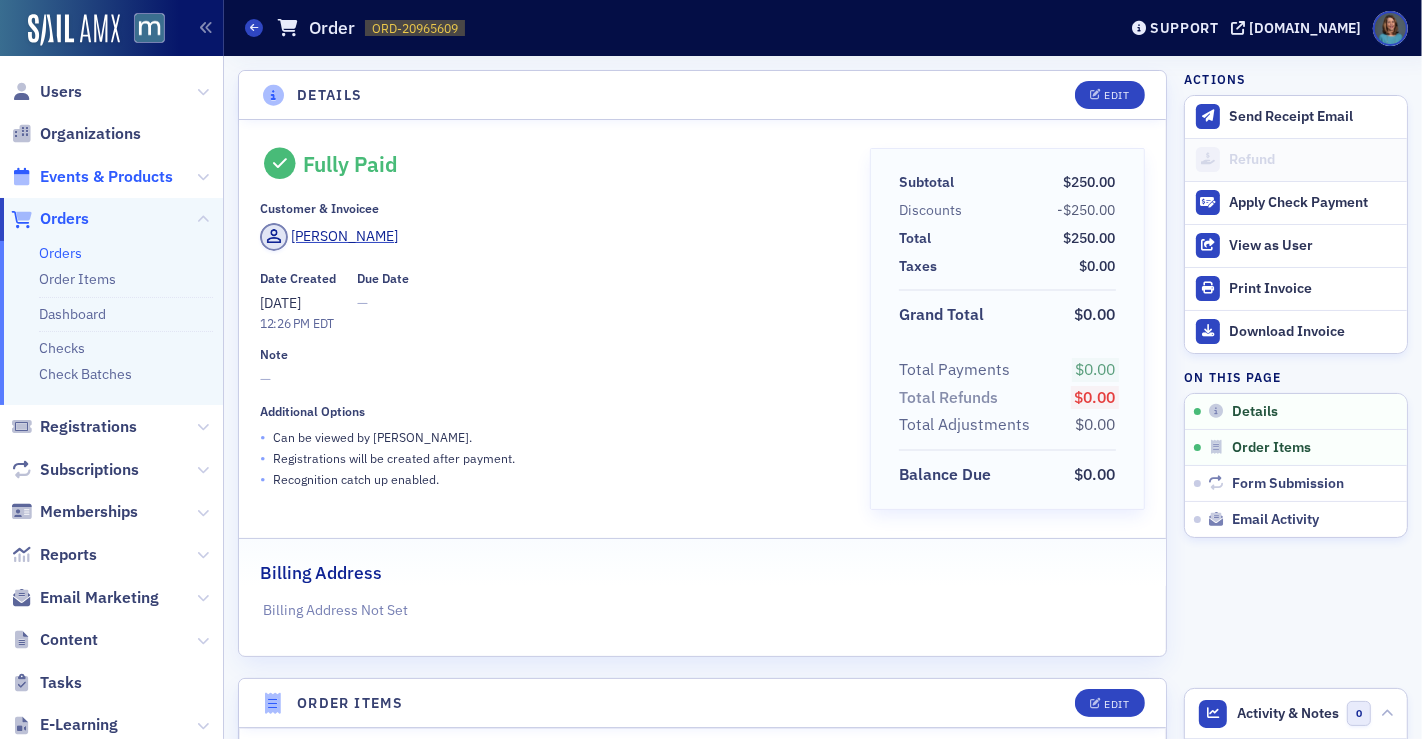 click on "Events & Products" 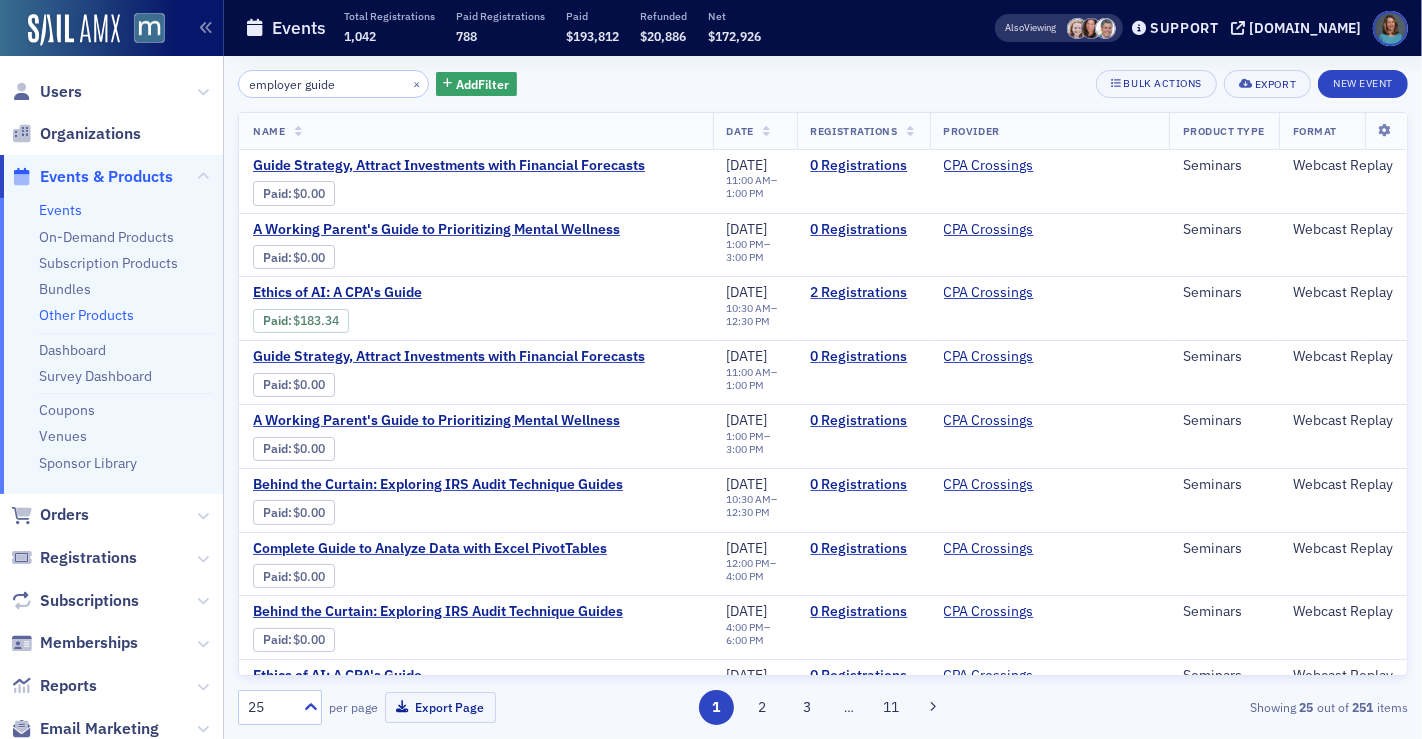 click on "Other Products" 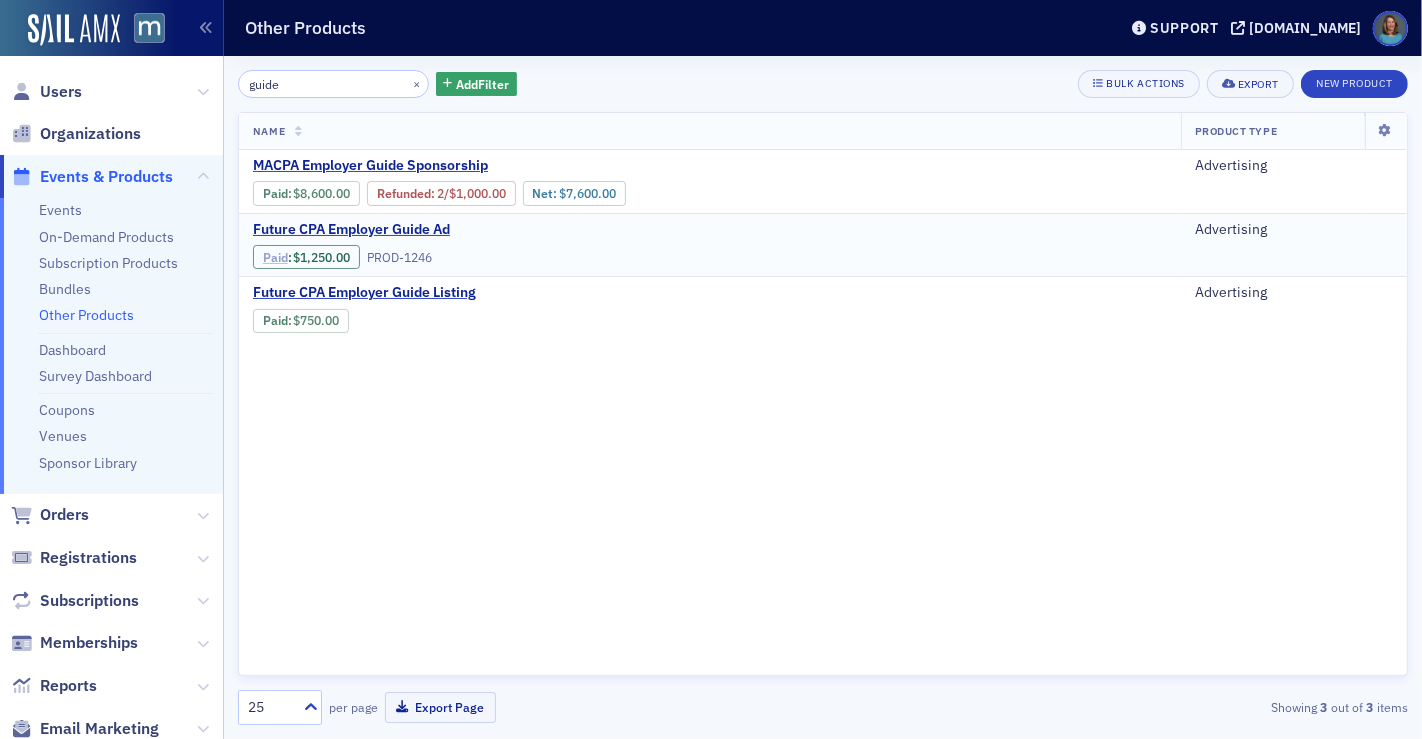 click on "Paid" 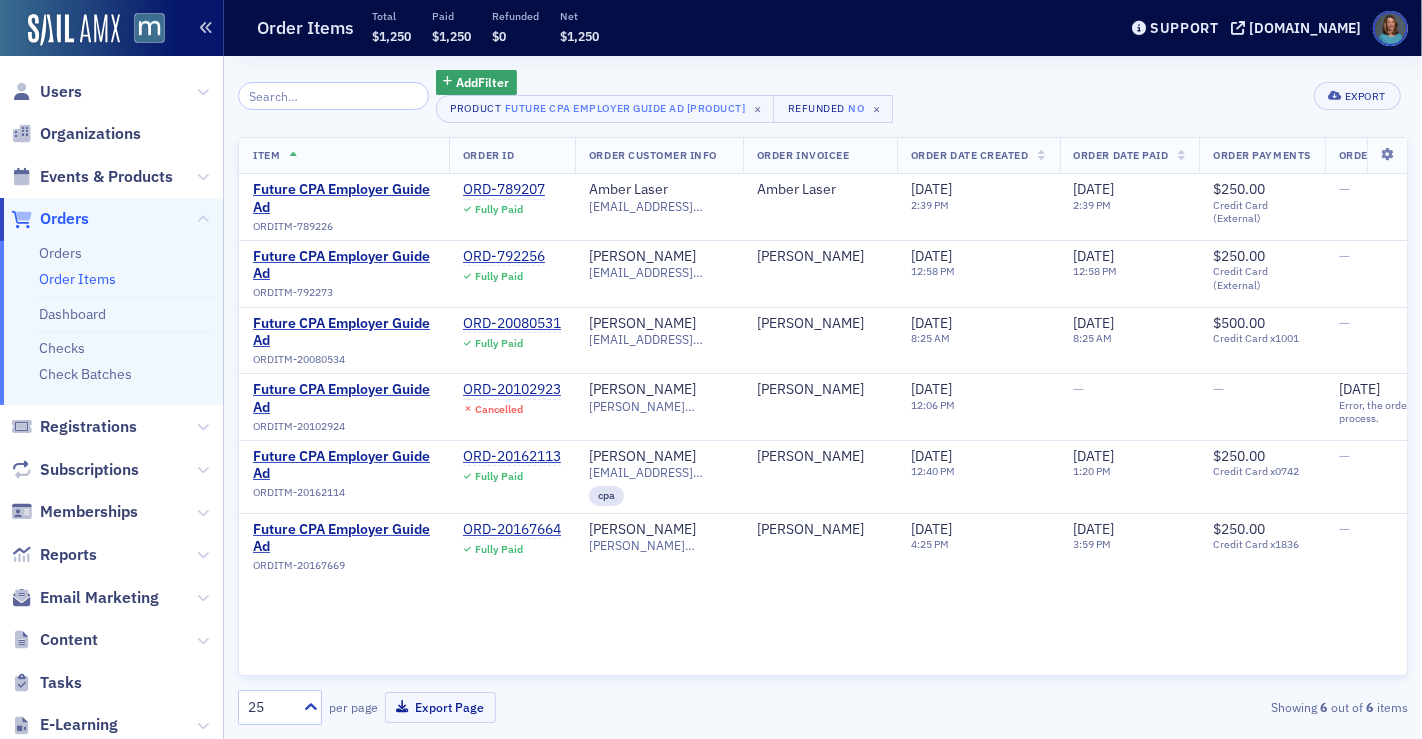 click 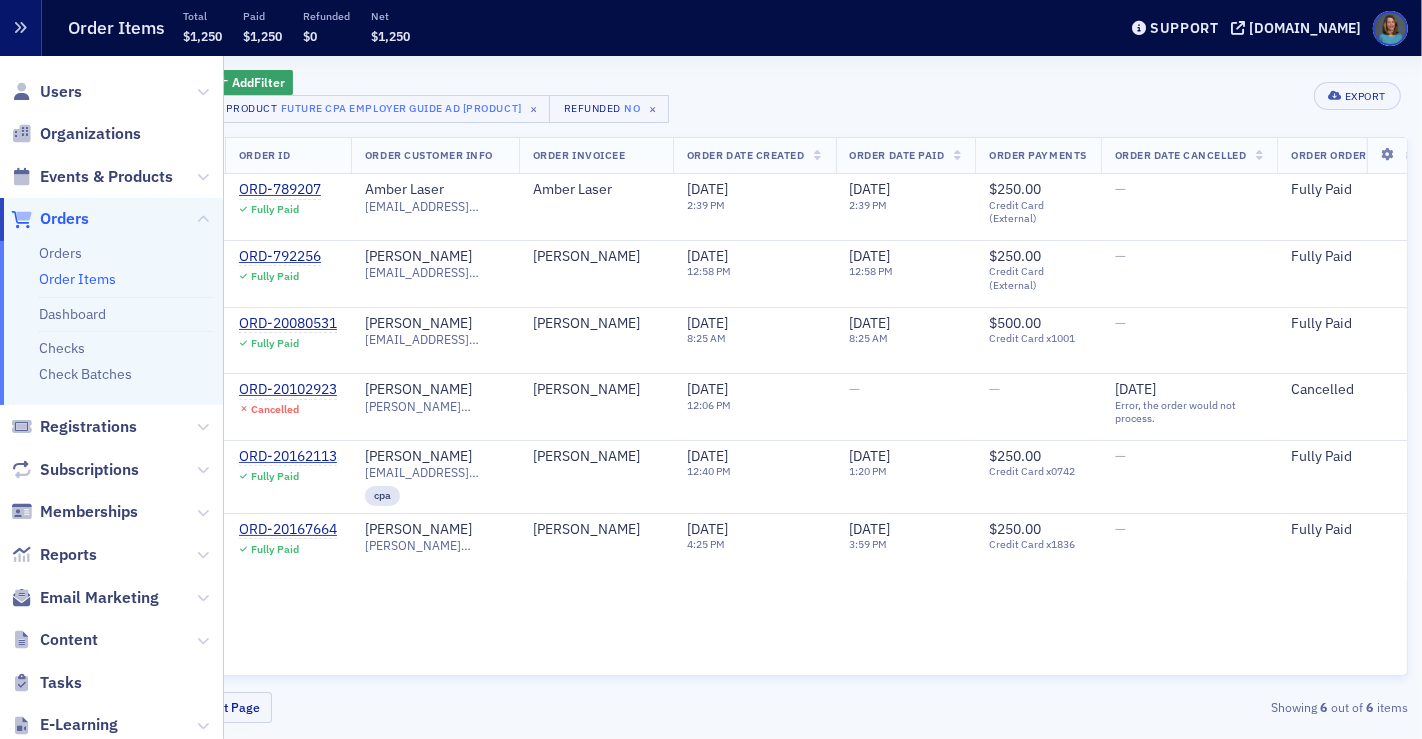 click 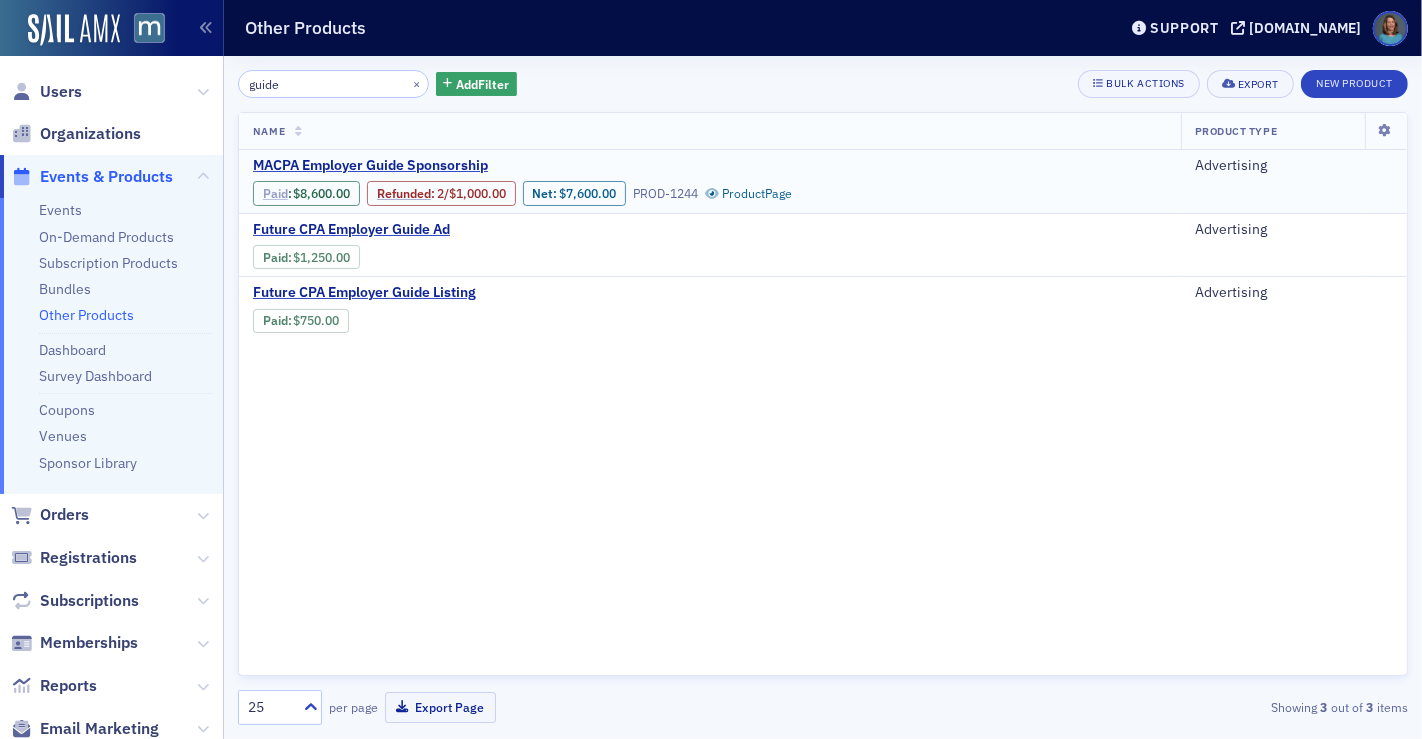 click on "Paid" 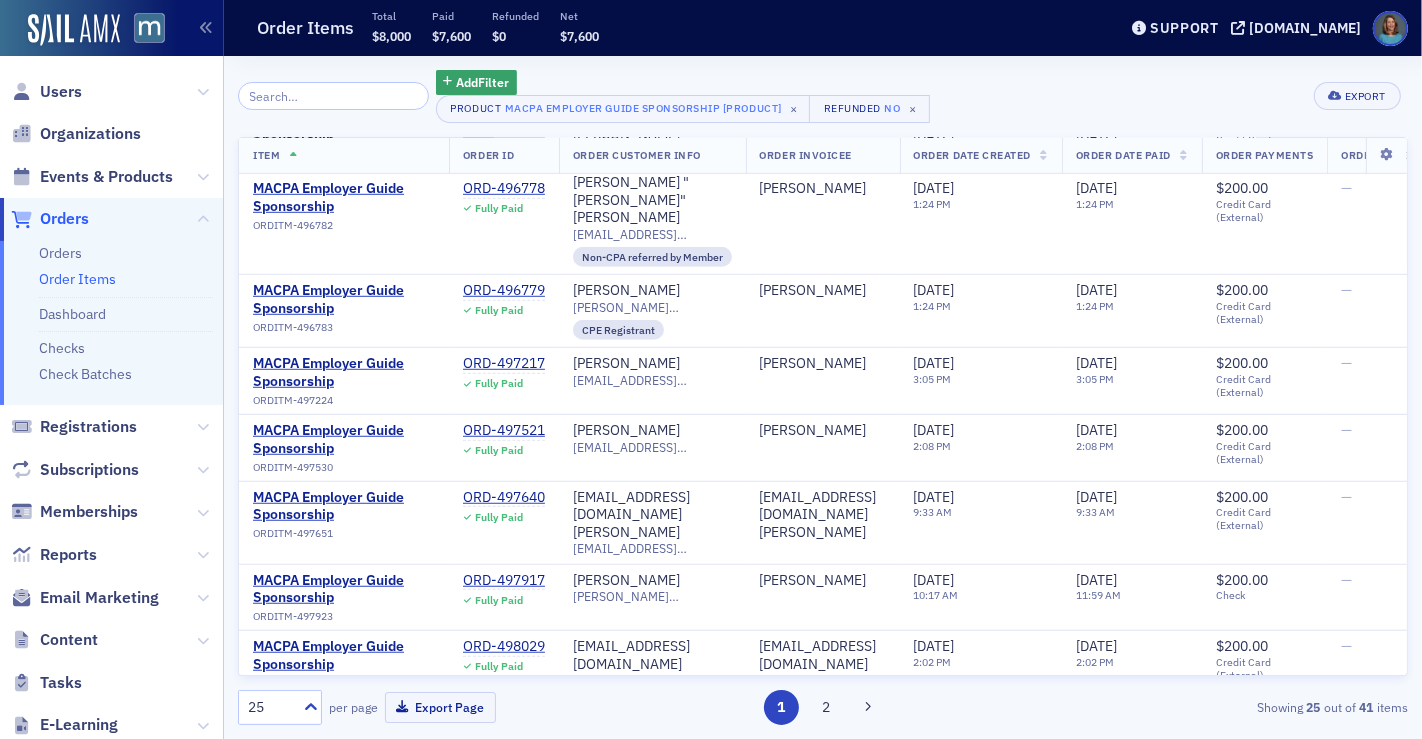 scroll, scrollTop: 1218, scrollLeft: 0, axis: vertical 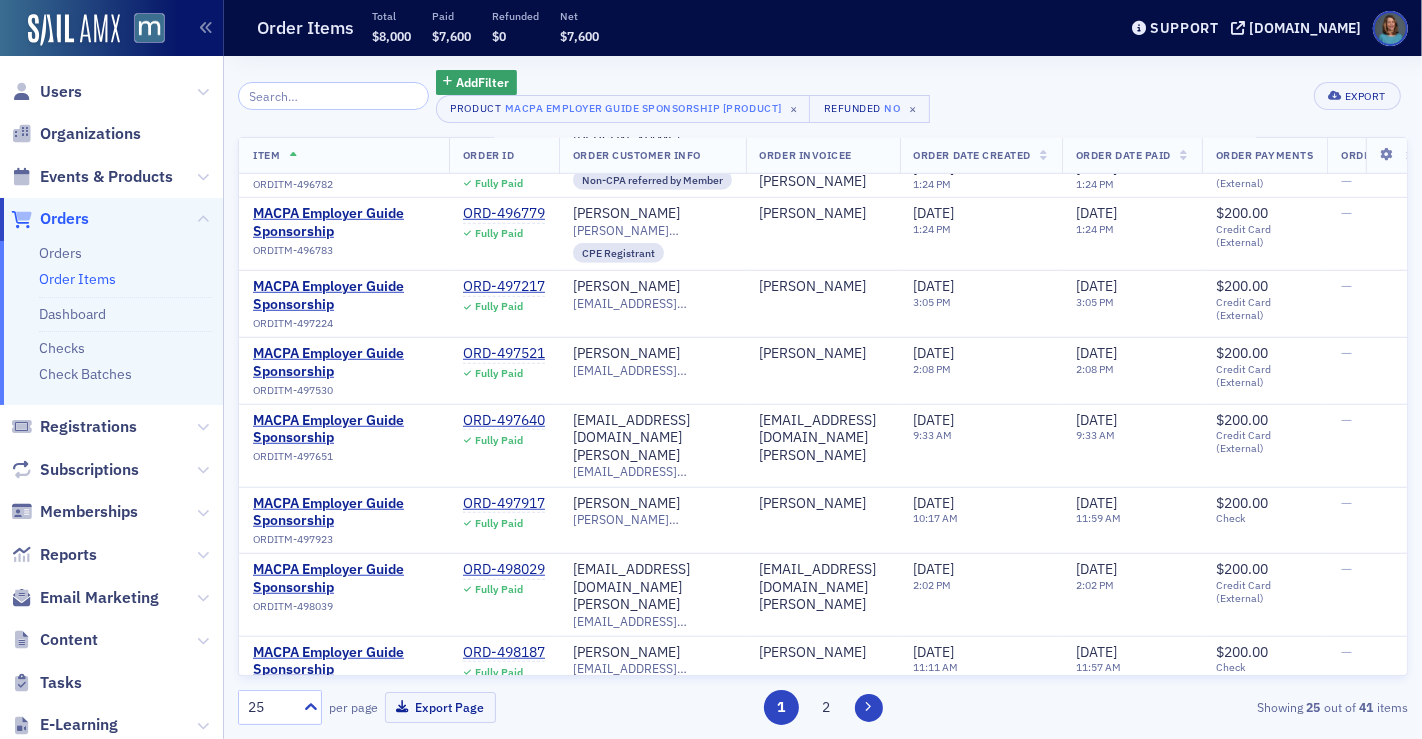 click 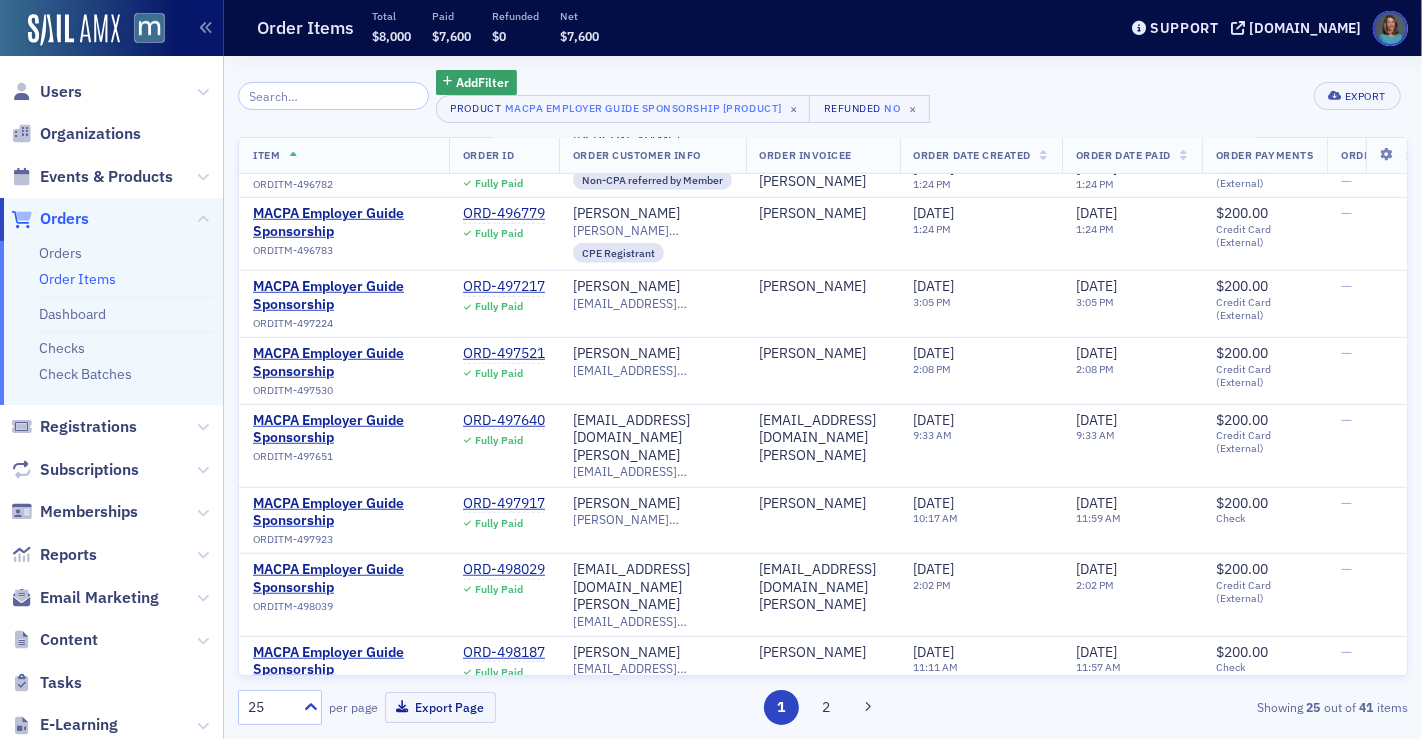 scroll, scrollTop: 0, scrollLeft: 0, axis: both 